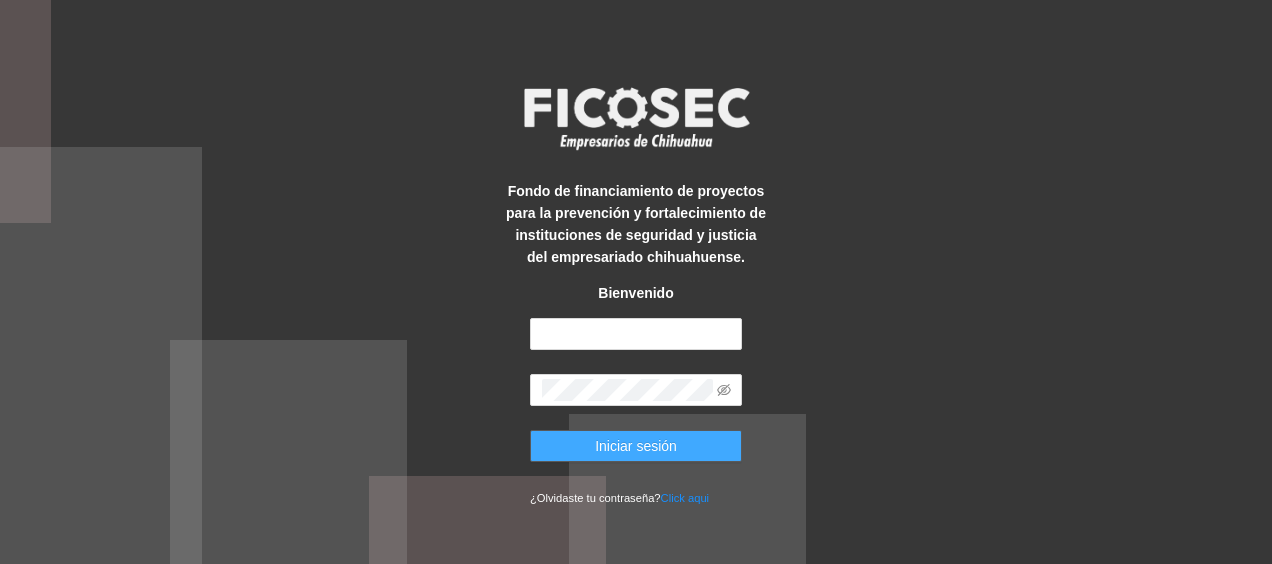 scroll, scrollTop: 0, scrollLeft: 0, axis: both 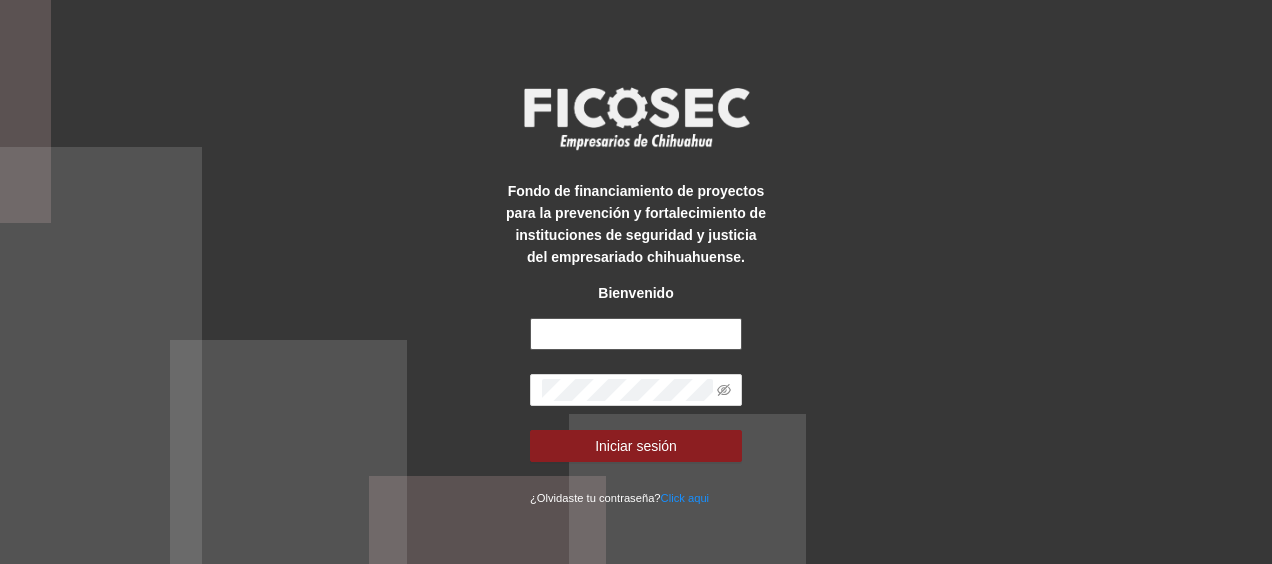 click at bounding box center [636, 334] 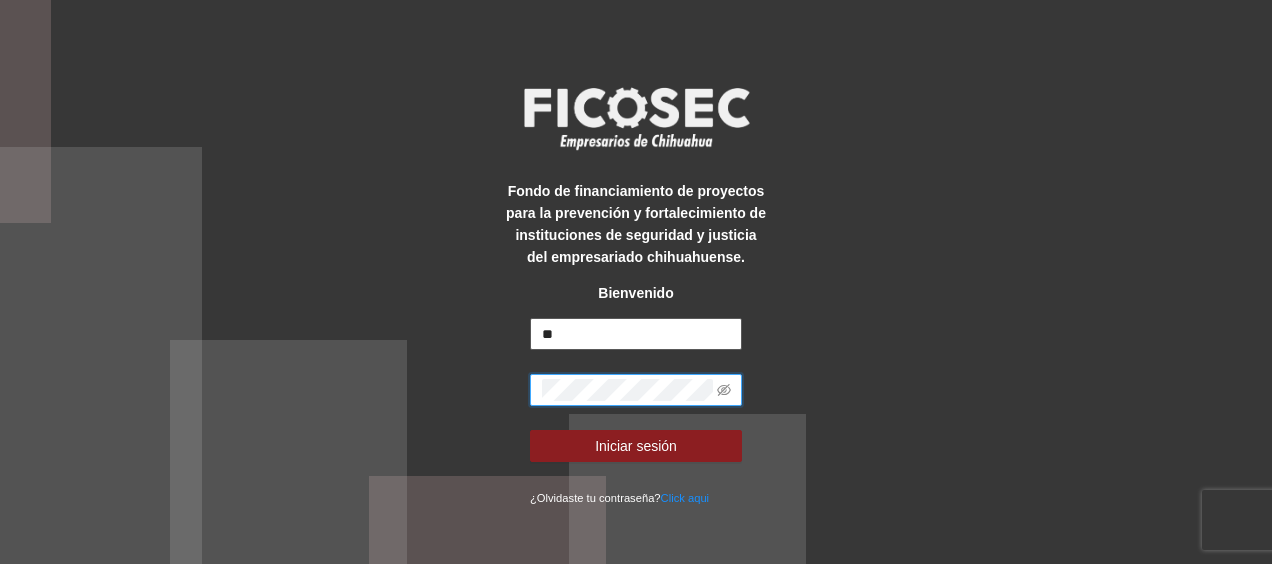 click on "**" at bounding box center [636, 334] 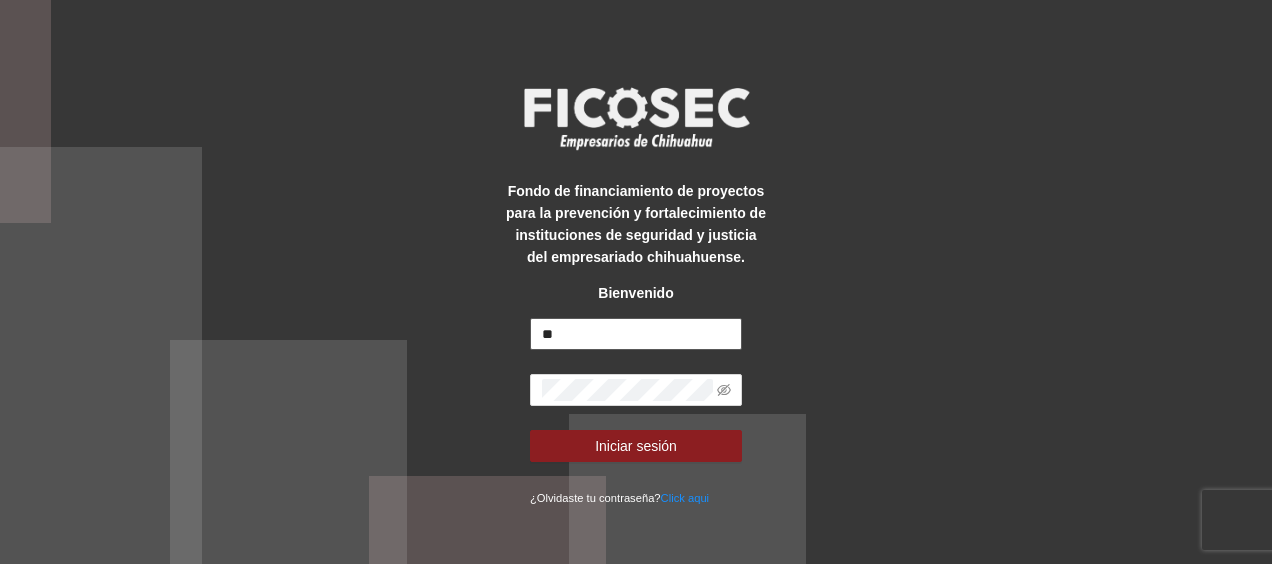 type on "**********" 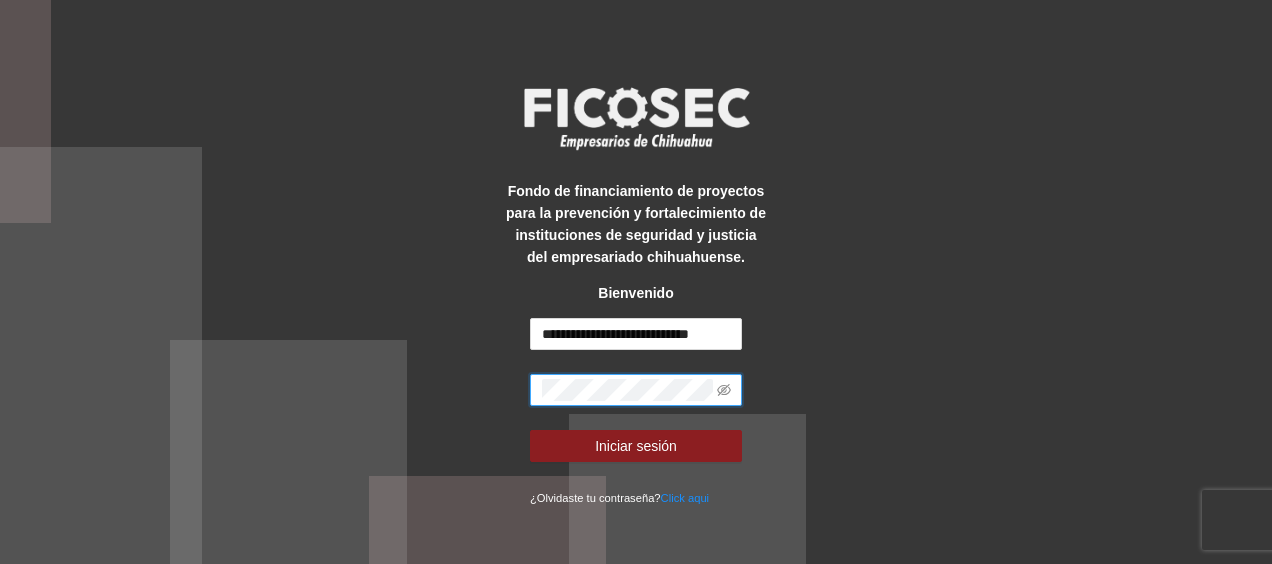 click on "Iniciar sesión" at bounding box center [636, 446] 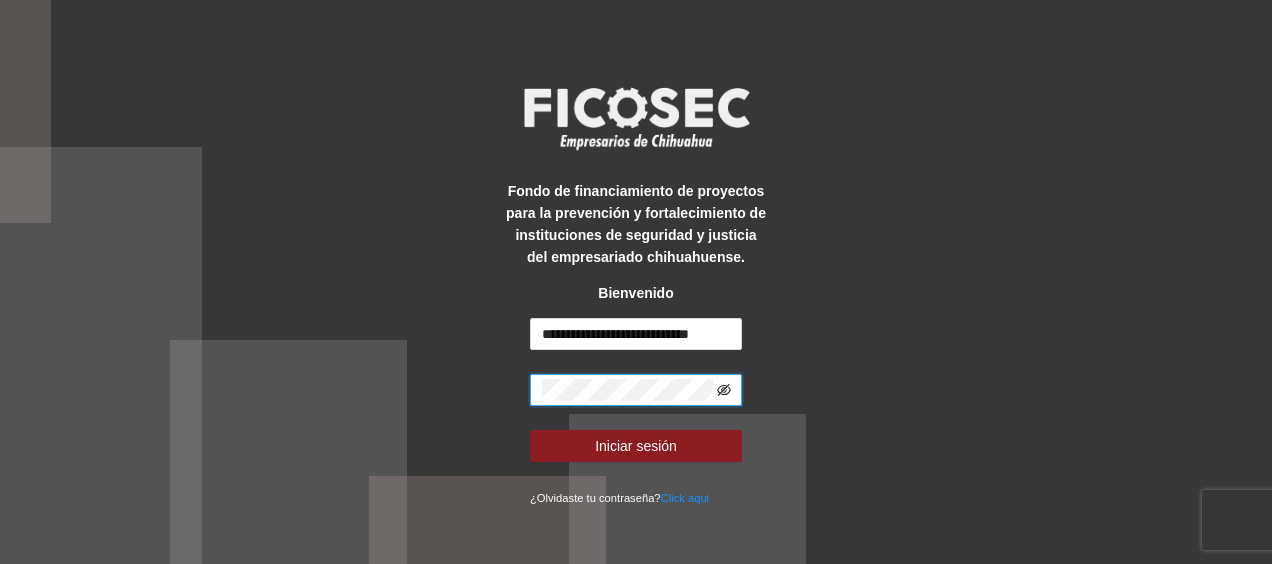 click 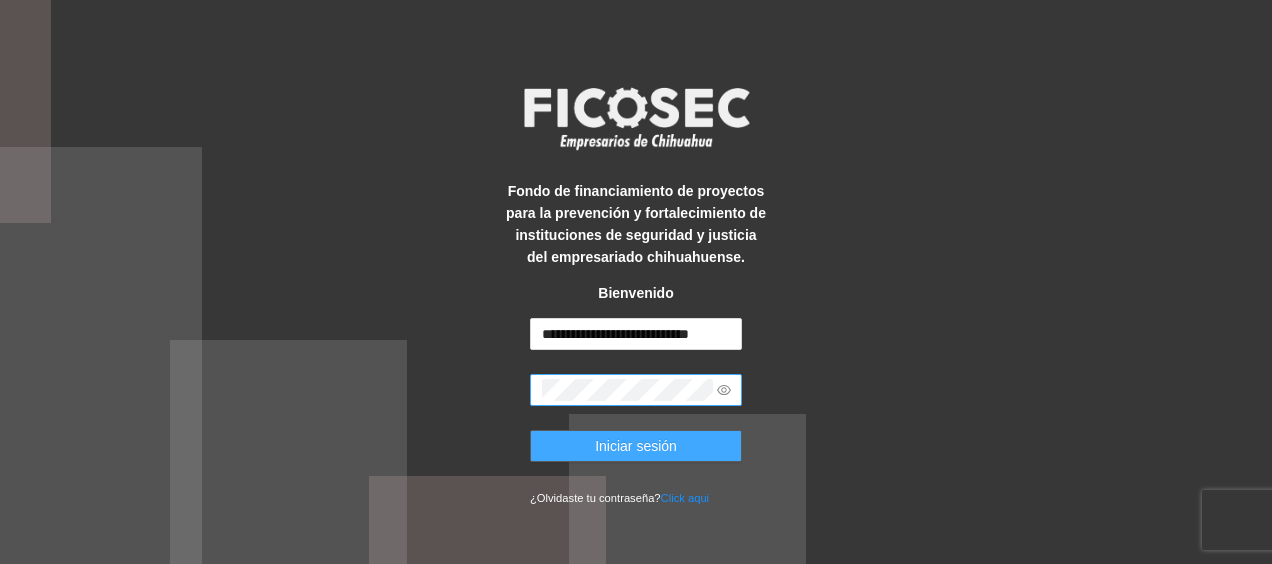 click on "Iniciar sesión" at bounding box center (636, 446) 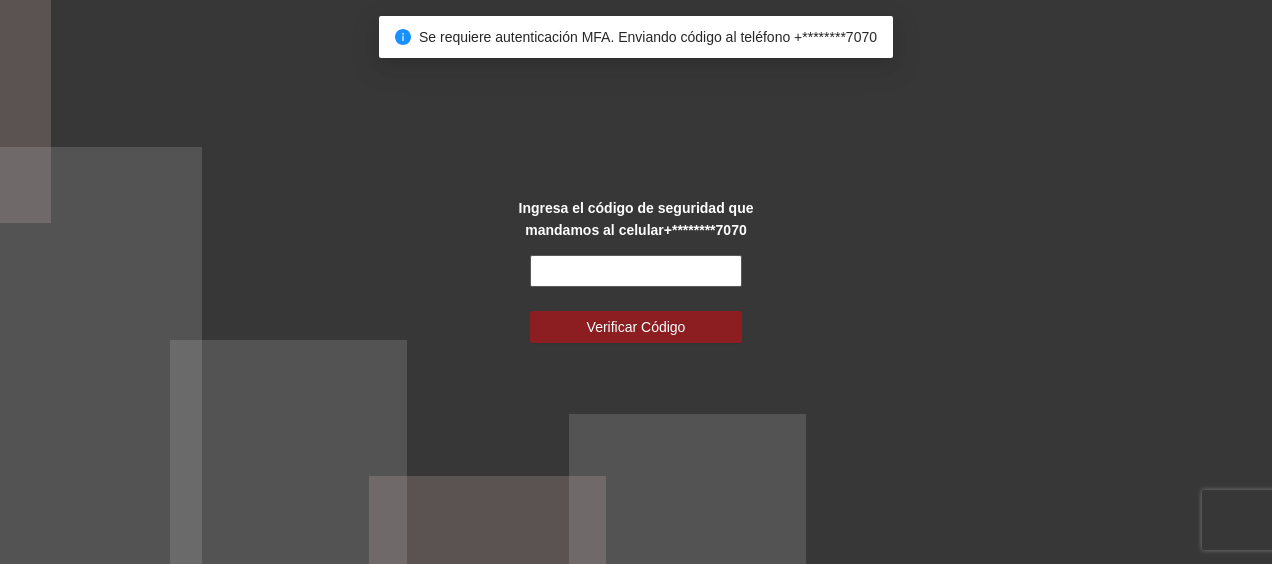 click at bounding box center [636, 271] 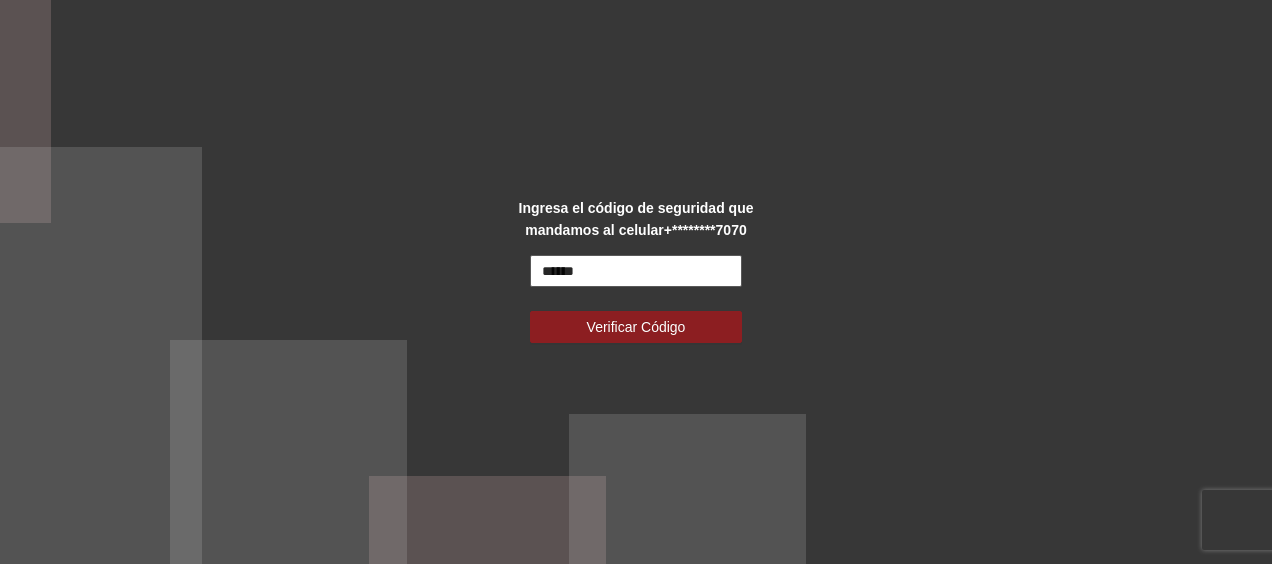 type on "******" 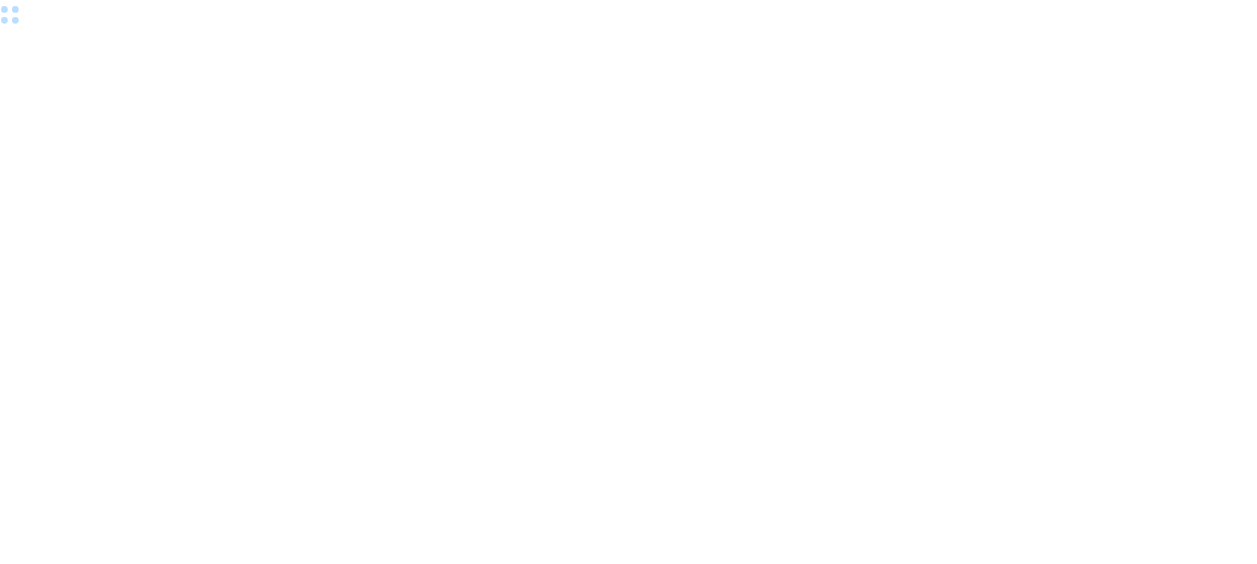 scroll, scrollTop: 0, scrollLeft: 0, axis: both 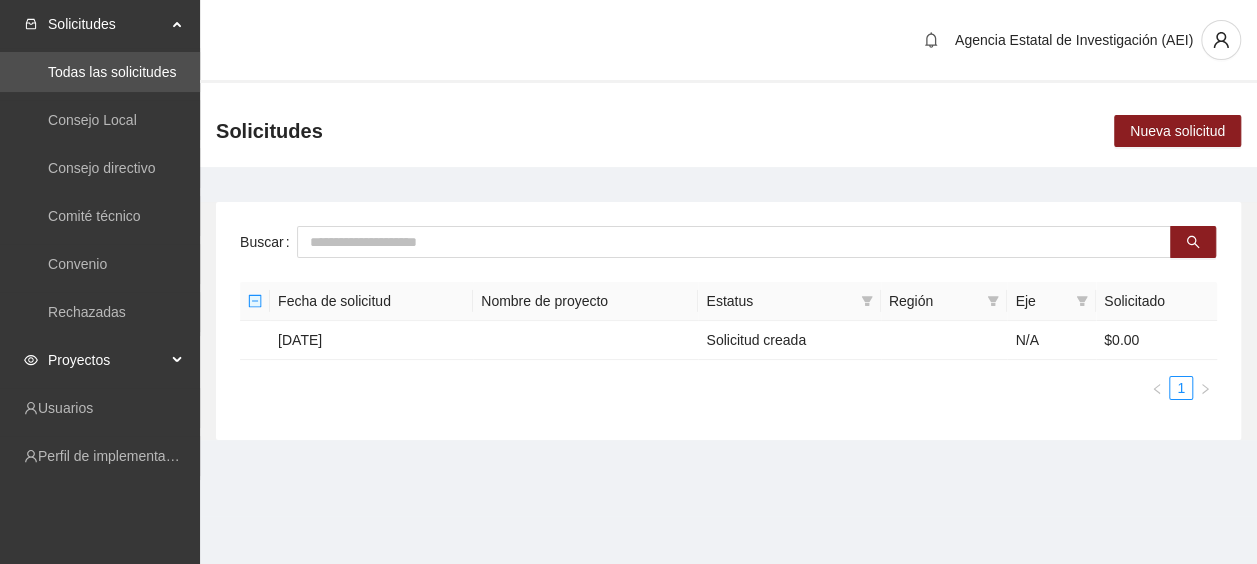 click on "Proyectos" at bounding box center [107, 360] 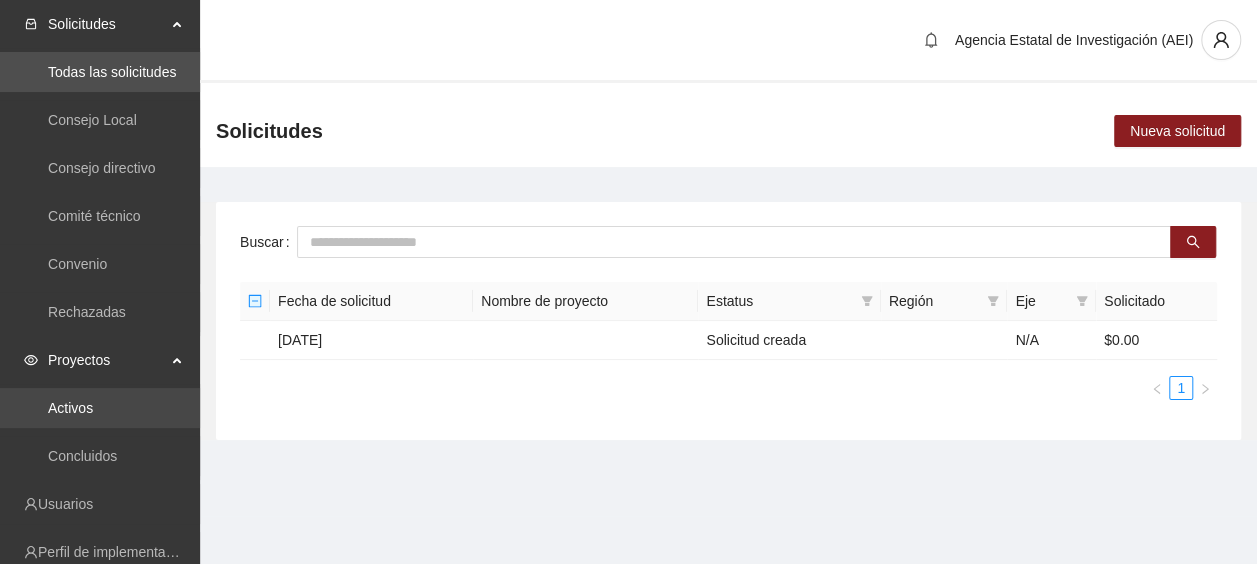 click on "Activos" at bounding box center [70, 408] 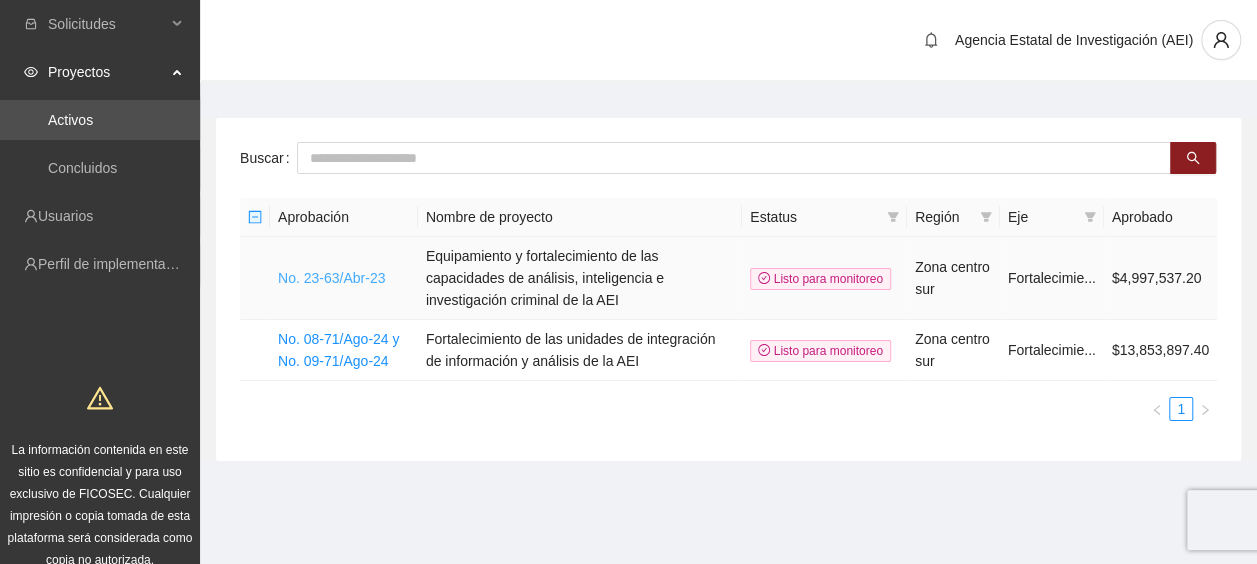 click on "No. 23-63/Abr-23" at bounding box center [331, 278] 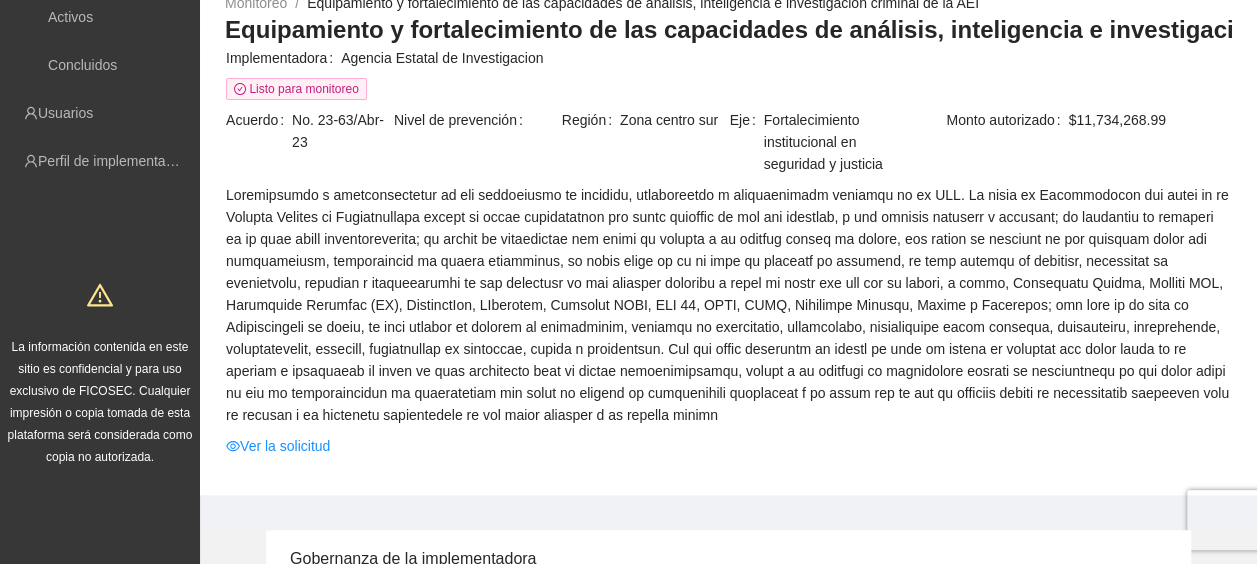 scroll, scrollTop: 100, scrollLeft: 0, axis: vertical 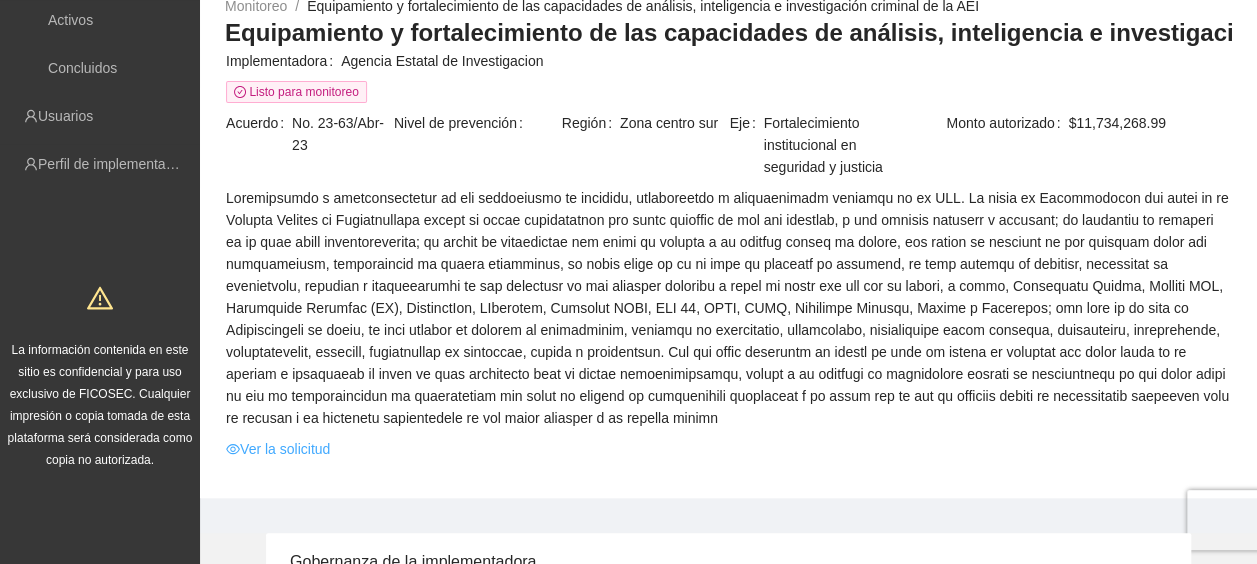 click on "Ver la solicitud" at bounding box center [278, 449] 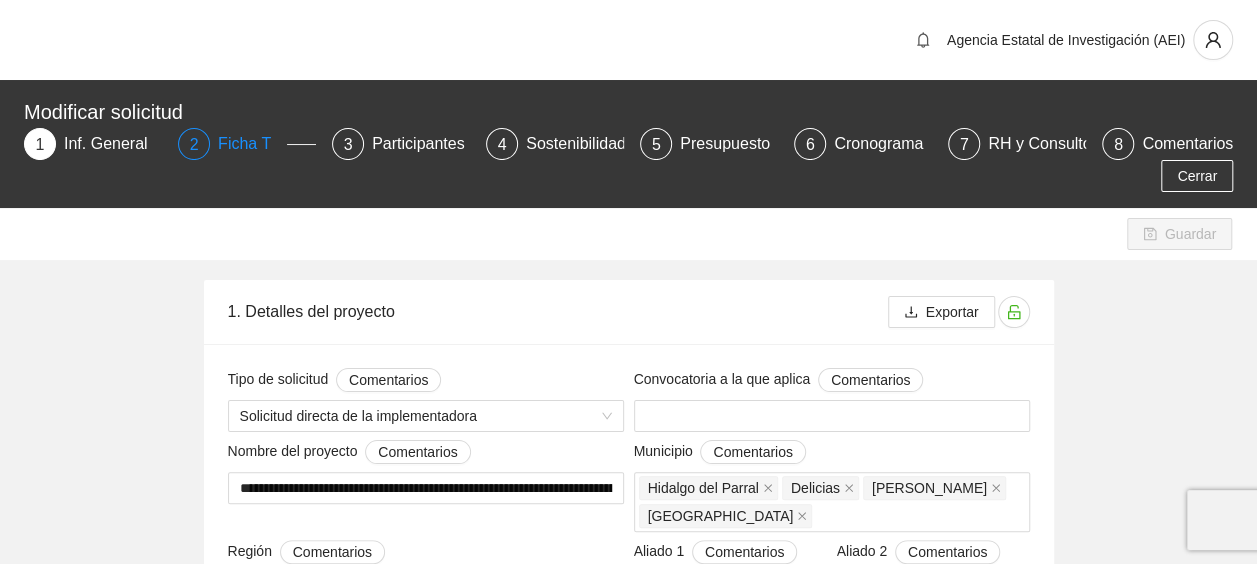 click on "Ficha T" at bounding box center [252, 144] 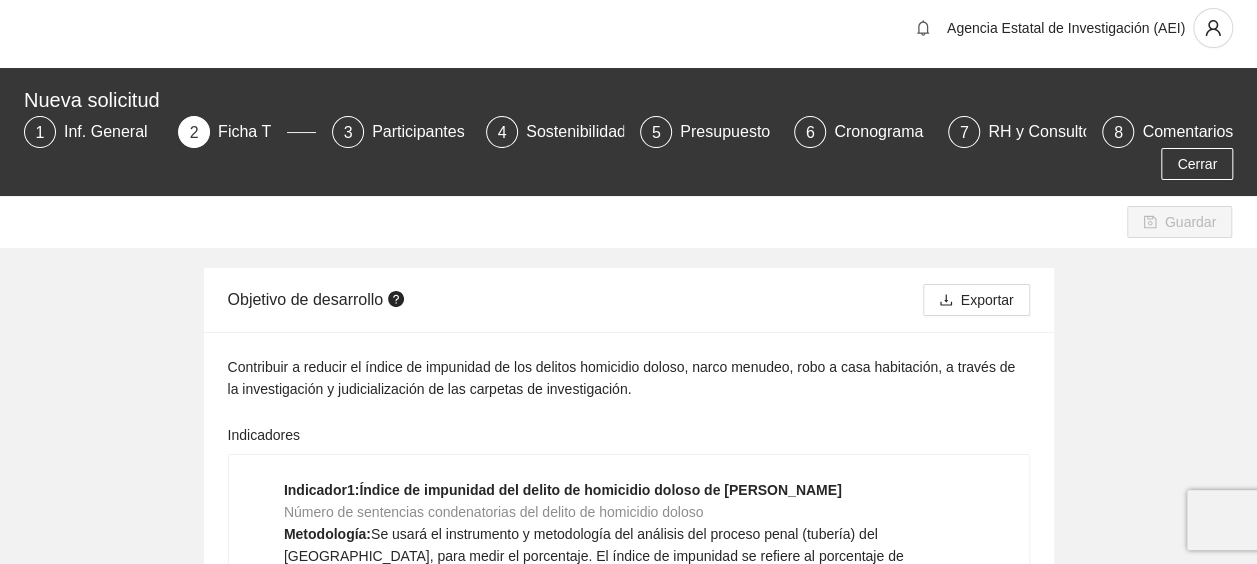 scroll, scrollTop: 0, scrollLeft: 0, axis: both 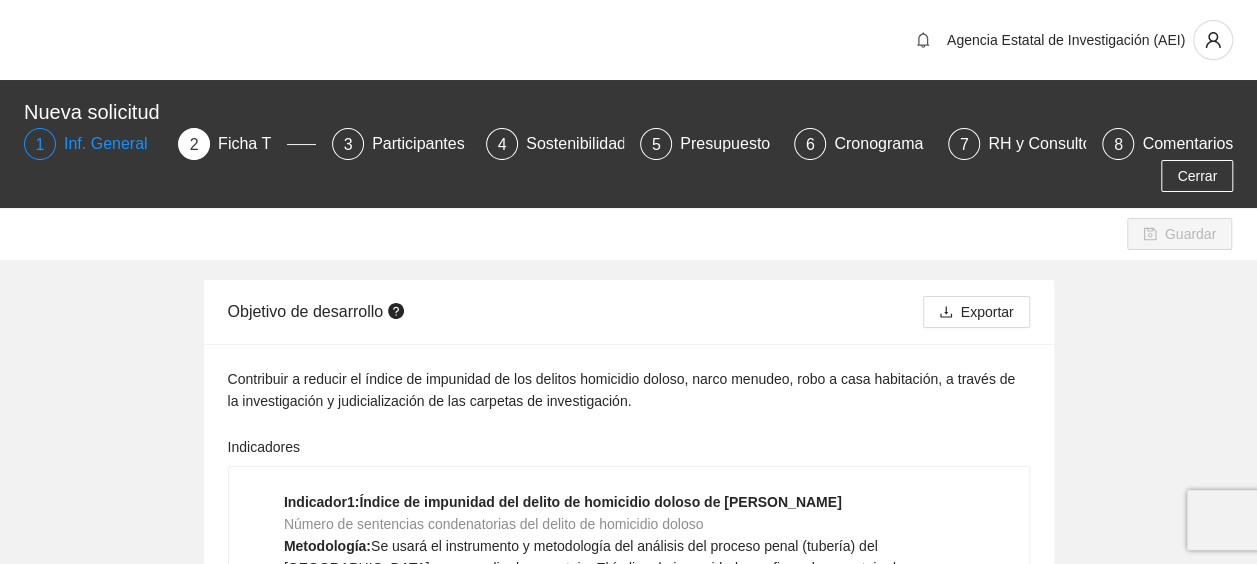 click on "Inf. General" at bounding box center (114, 144) 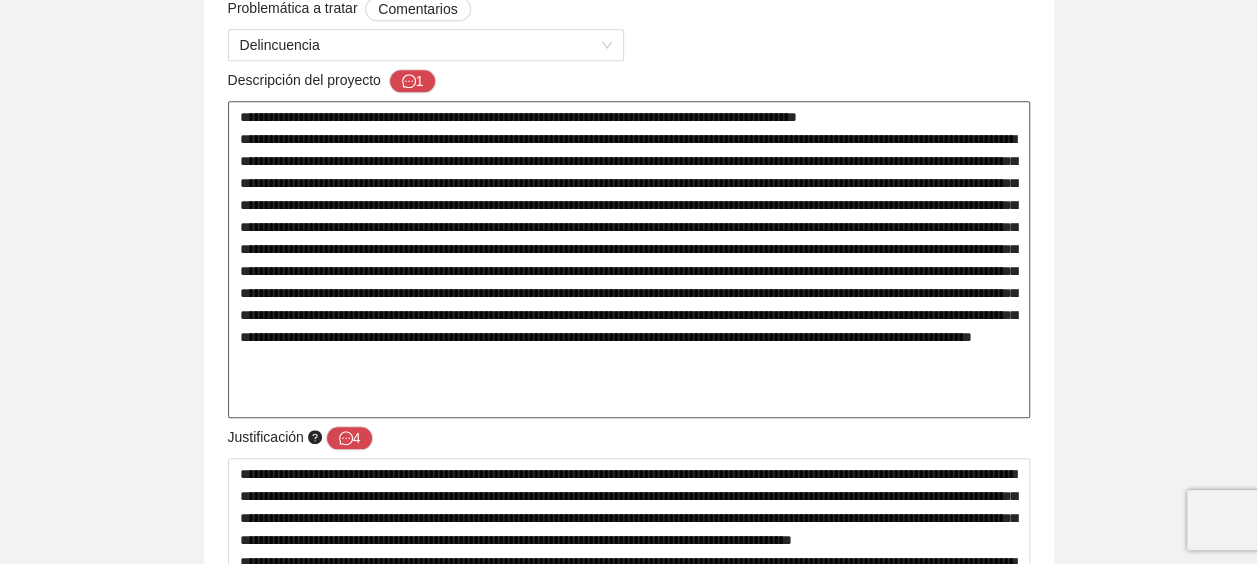 scroll, scrollTop: 900, scrollLeft: 0, axis: vertical 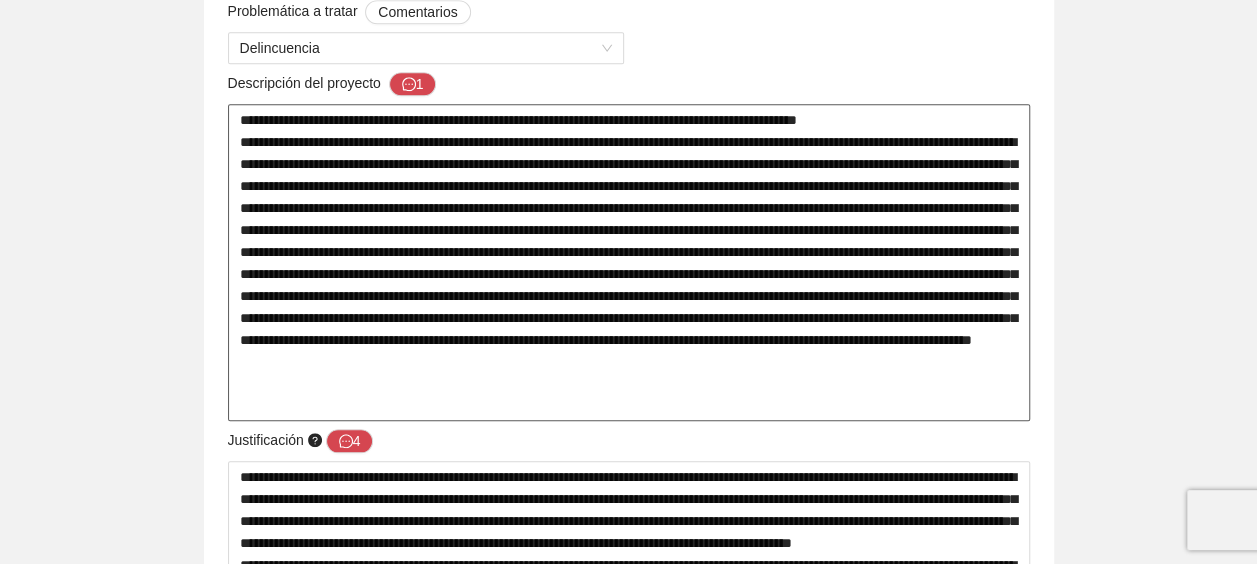 drag, startPoint x: 240, startPoint y: 120, endPoint x: 570, endPoint y: 398, distance: 431.49045 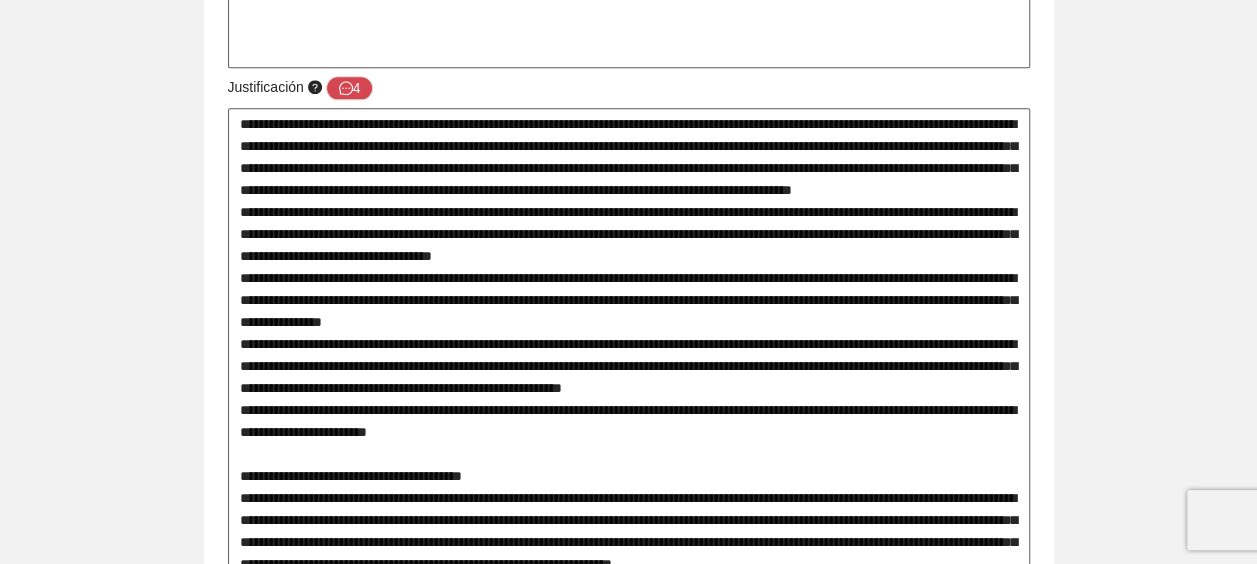 scroll, scrollTop: 1200, scrollLeft: 0, axis: vertical 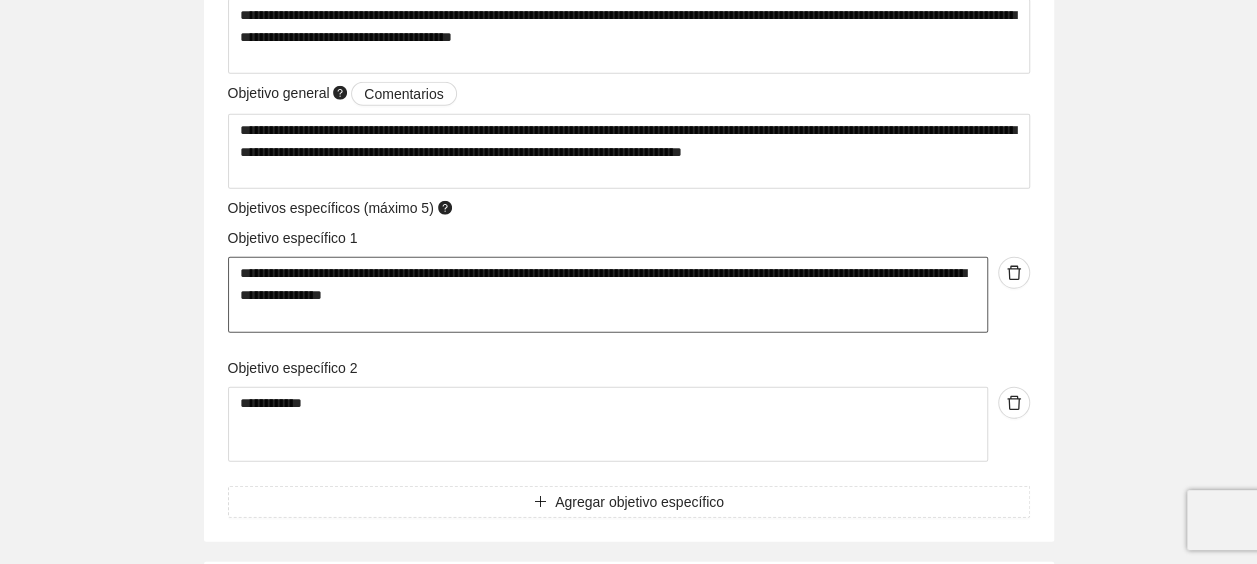 drag, startPoint x: 244, startPoint y: 179, endPoint x: 565, endPoint y: 301, distance: 343.4021 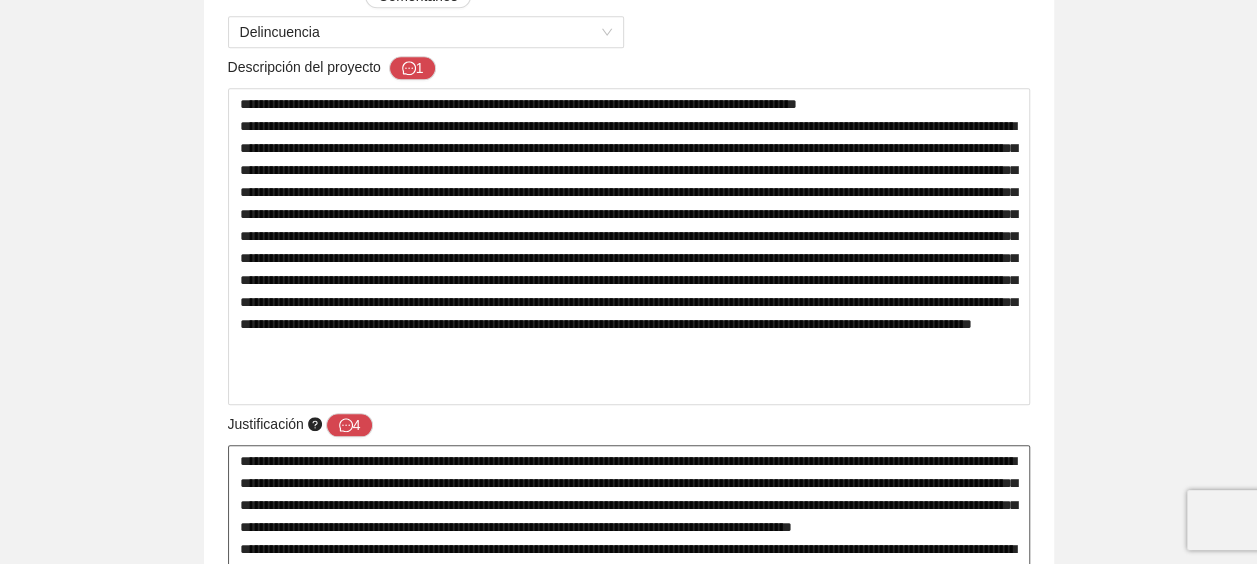 scroll, scrollTop: 823, scrollLeft: 0, axis: vertical 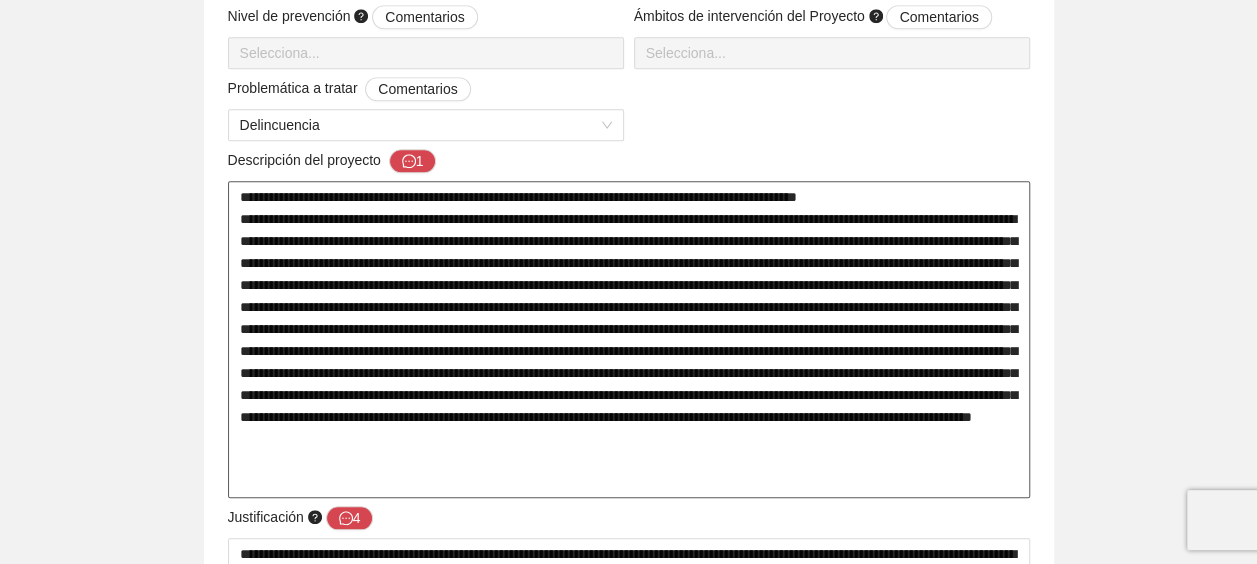 drag, startPoint x: 235, startPoint y: 199, endPoint x: 588, endPoint y: 482, distance: 452.43564 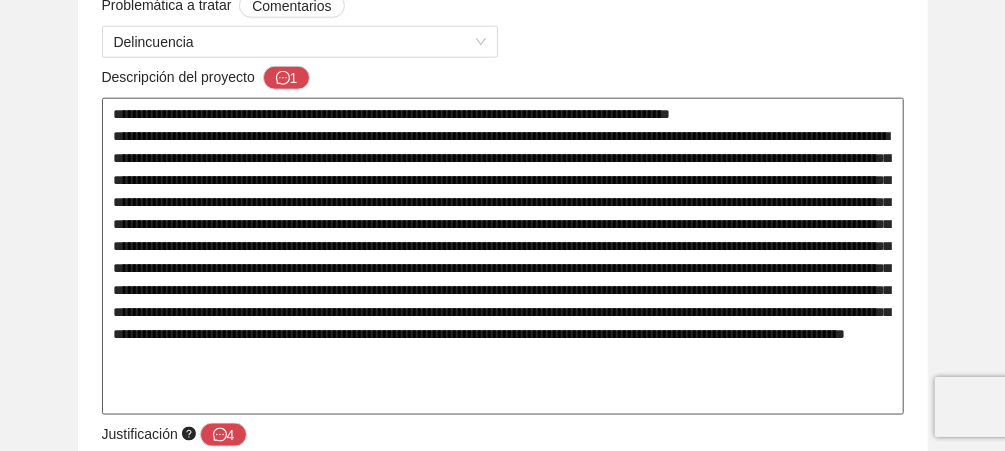 scroll, scrollTop: 903, scrollLeft: 0, axis: vertical 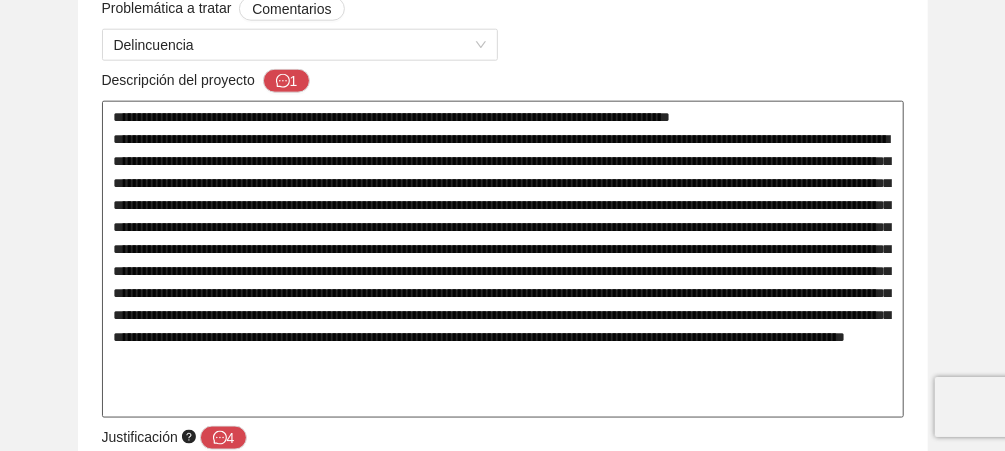 drag, startPoint x: 448, startPoint y: 402, endPoint x: 102, endPoint y: 112, distance: 451.45987 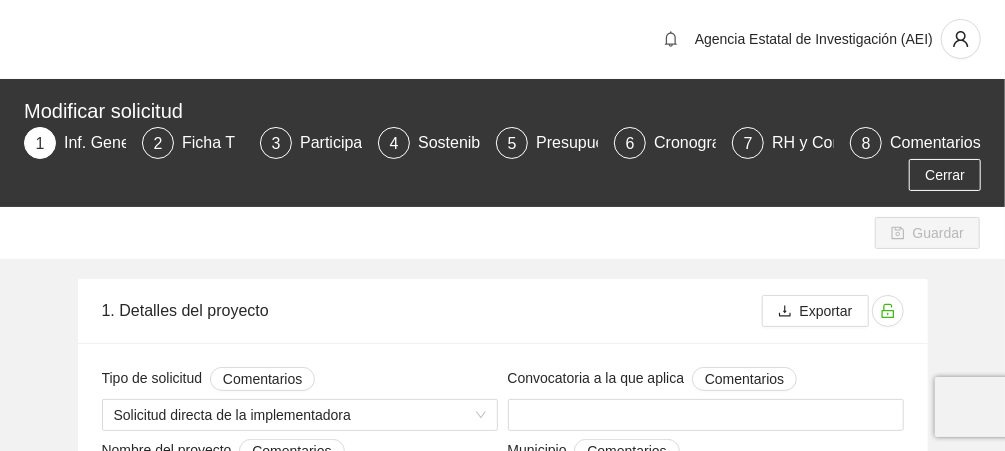 scroll, scrollTop: 0, scrollLeft: 0, axis: both 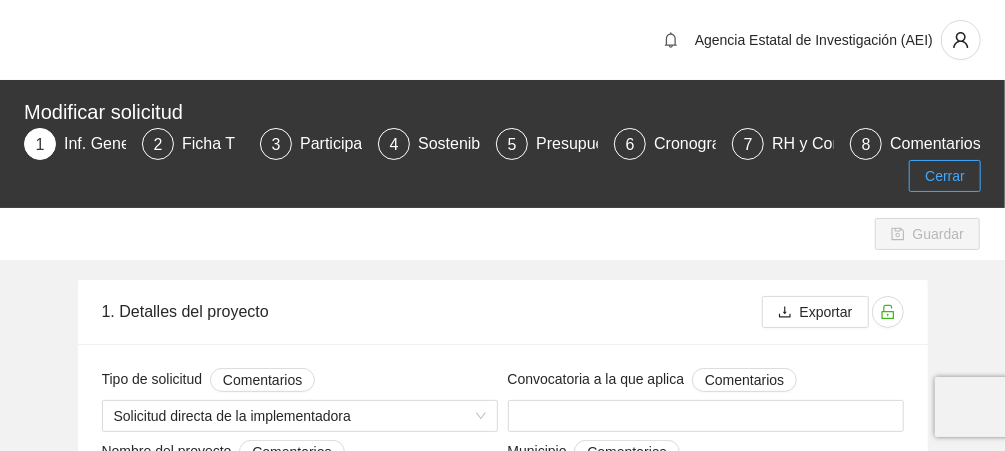 click on "Cerrar" at bounding box center [945, 176] 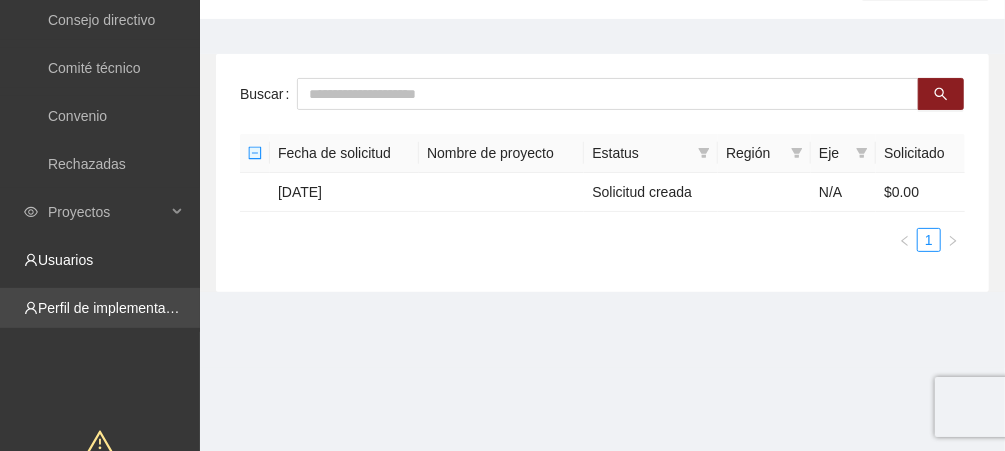 scroll, scrollTop: 160, scrollLeft: 0, axis: vertical 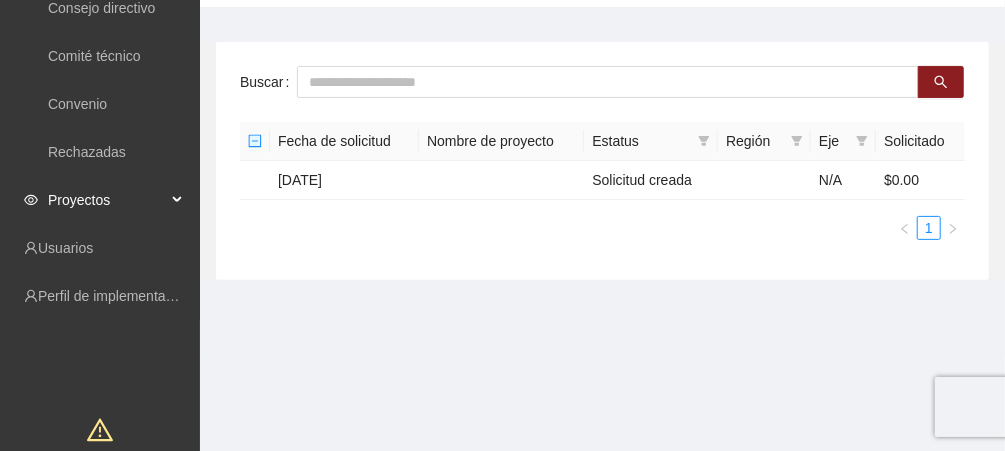 click on "Proyectos" at bounding box center [107, 200] 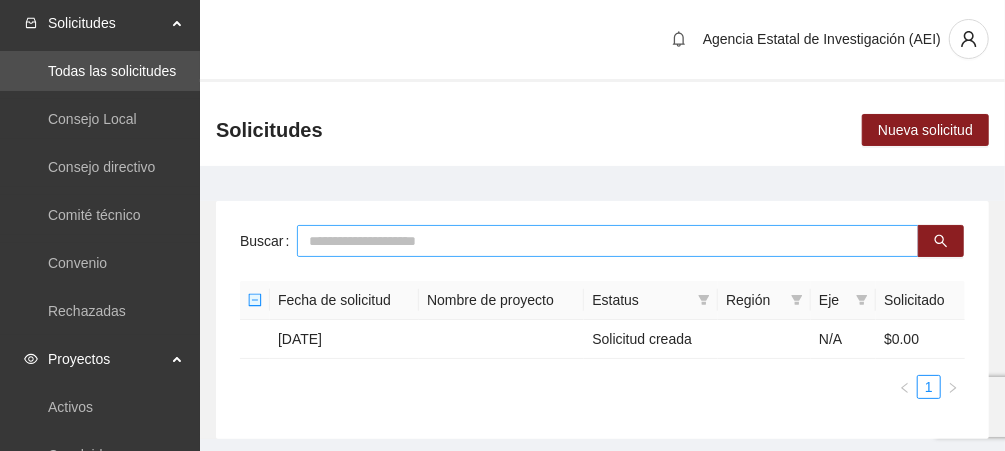scroll, scrollTop: 0, scrollLeft: 0, axis: both 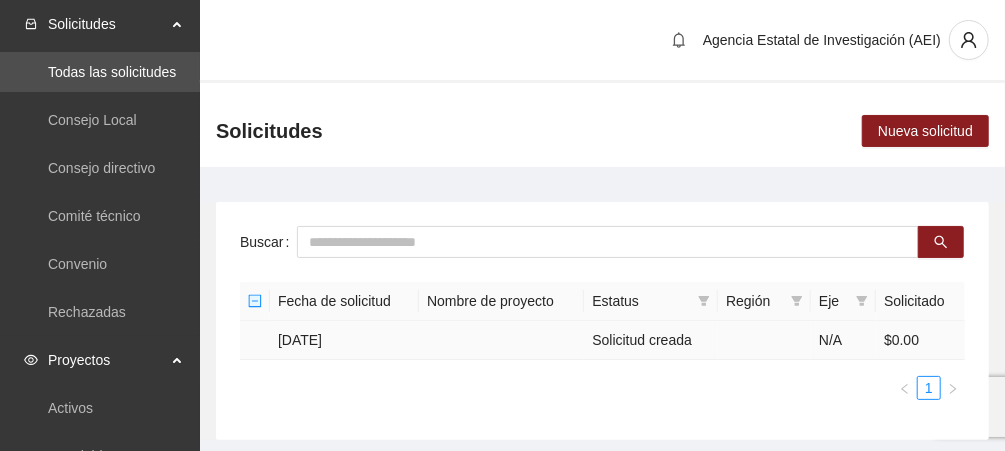 click on "[DATE]" at bounding box center (344, 340) 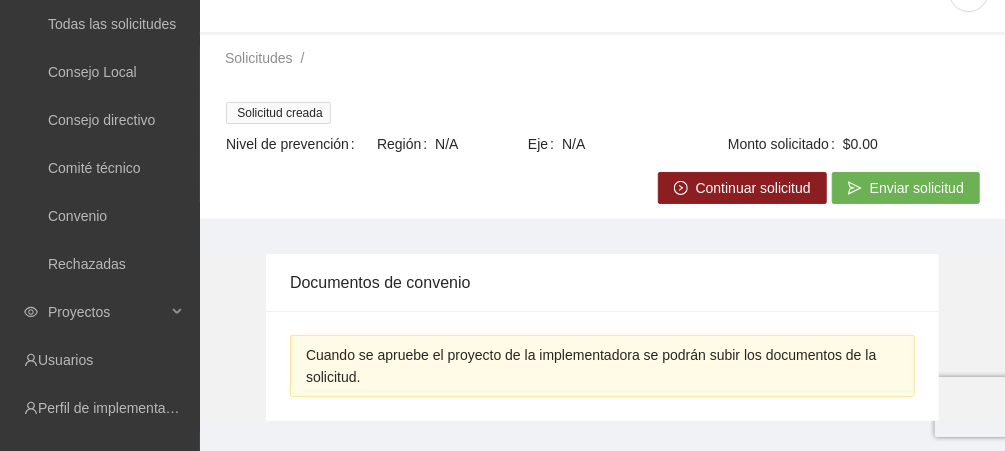 scroll, scrollTop: 0, scrollLeft: 0, axis: both 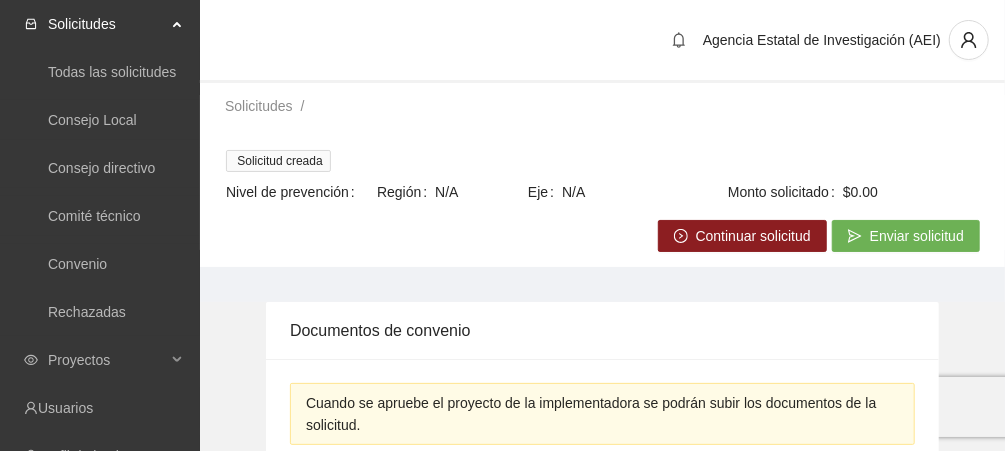 click on "Continuar solicitud" at bounding box center [753, 236] 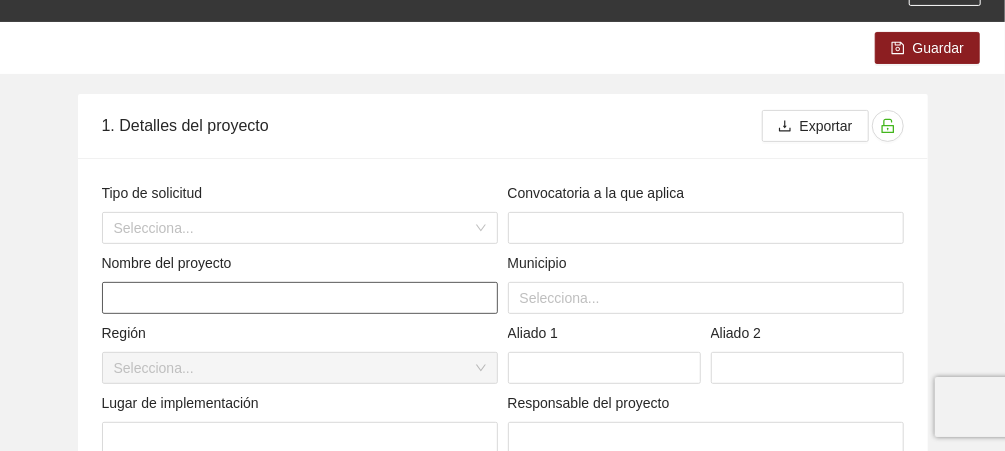 scroll, scrollTop: 240, scrollLeft: 0, axis: vertical 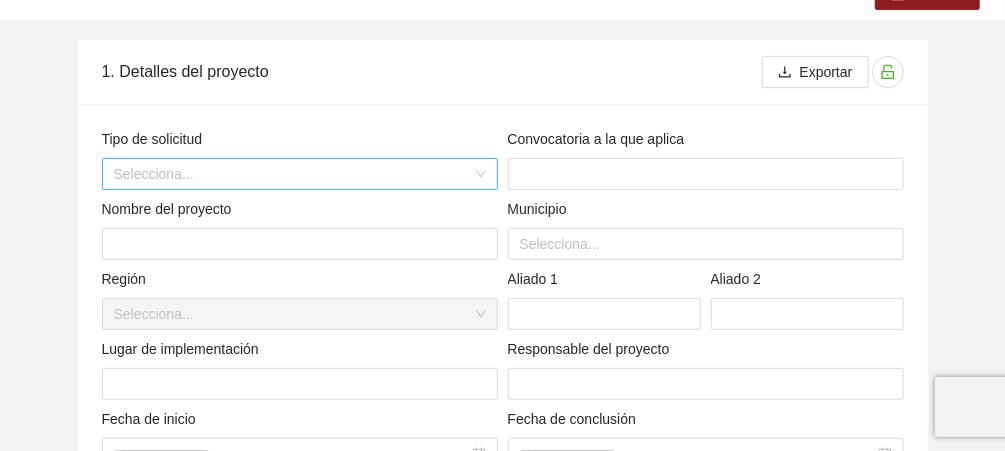 click on "Selecciona..." at bounding box center (300, 174) 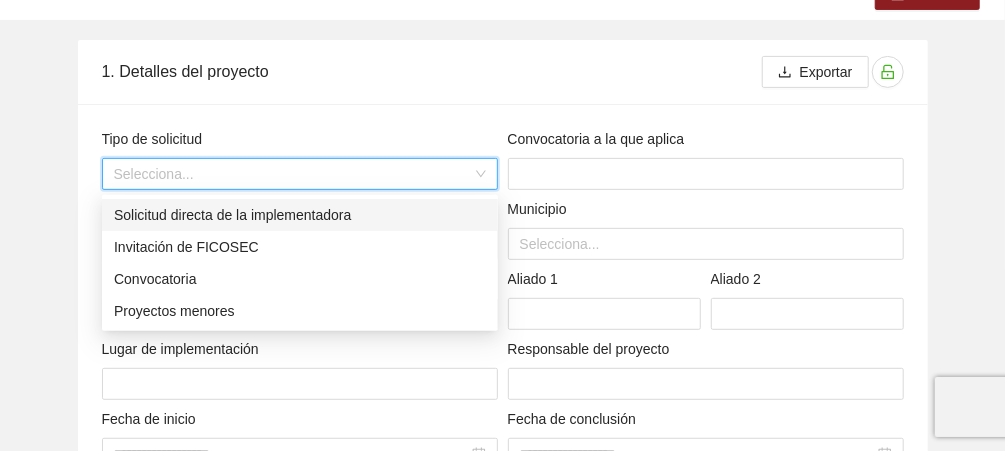 click on "Solicitud directa de la implementadora" at bounding box center [300, 215] 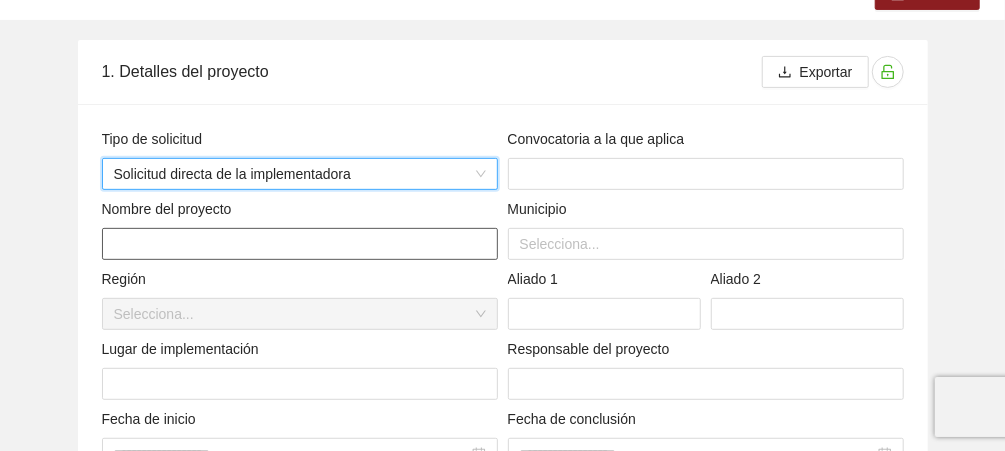 click at bounding box center [300, 244] 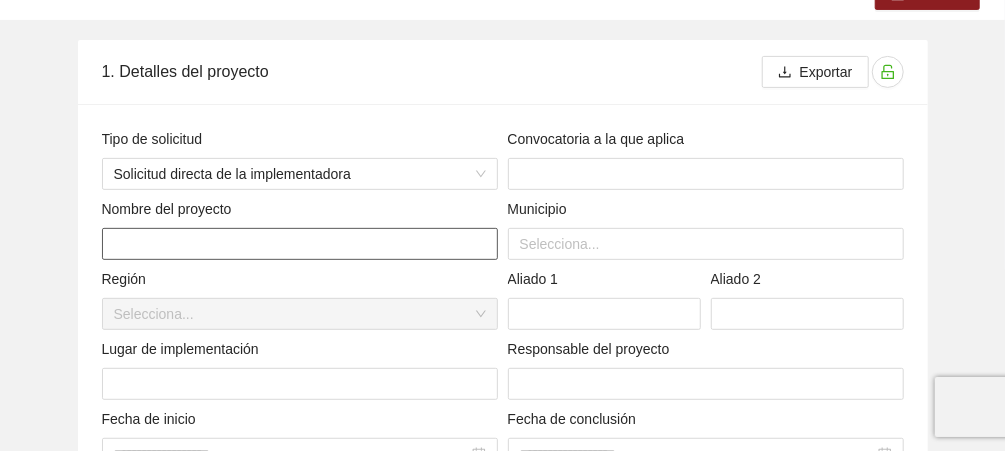 click at bounding box center (300, 244) 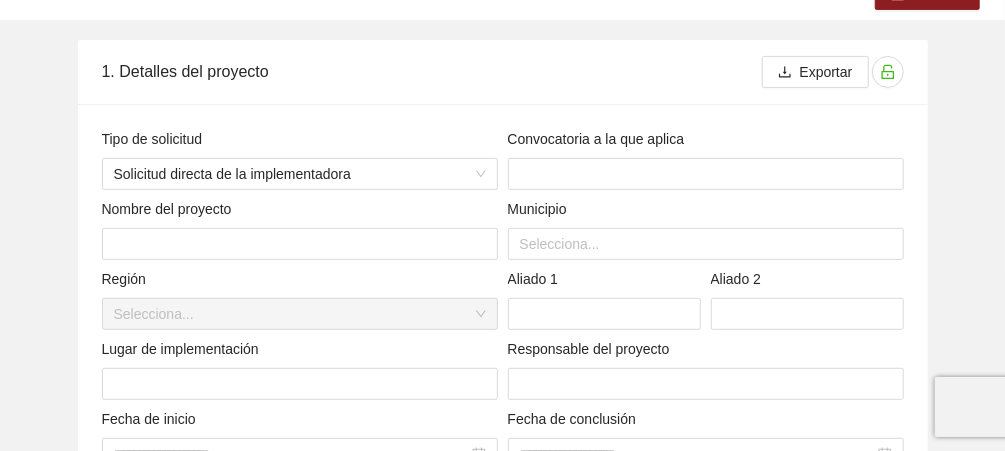 click on "1. Detalles del proyecto  Exportar Tipo de solicitud     Solicitud directa de la implementadora Convocatoria a la que aplica     Nombre del proyecto     Municipio       Selecciona... Región     Selecciona... Aliado 1     Aliado 2     Lugar de implementación     Responsable del proyecto     Fecha de inicio     Fecha de conclusión     Eje estratégico     Selecciona... Acciones prioritarias     Selecciona... Nivel de prevención       Selecciona... Ámbitos de intervención del Proyecto       Selecciona... Problemática a tratar     Selecciona... Descripción del proyecto     Justificación     Carta de intención      Adjuntar" at bounding box center (503, 532) 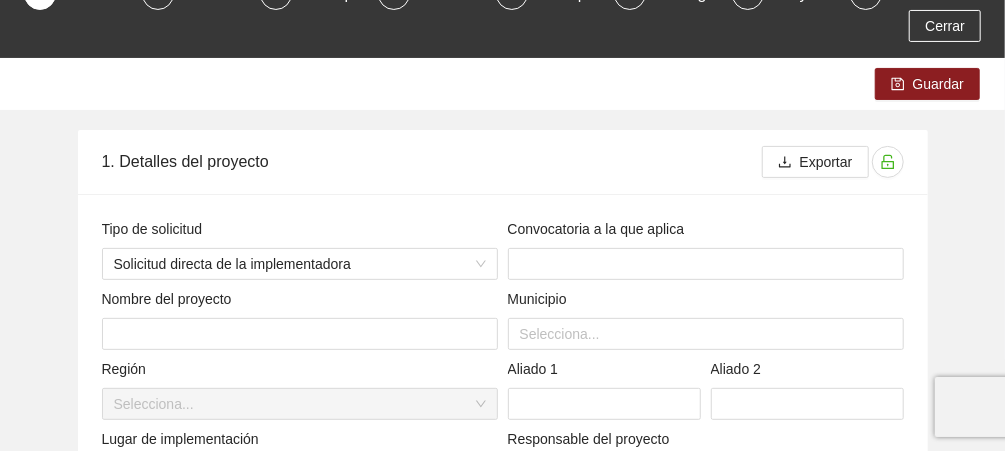 scroll, scrollTop: 0, scrollLeft: 0, axis: both 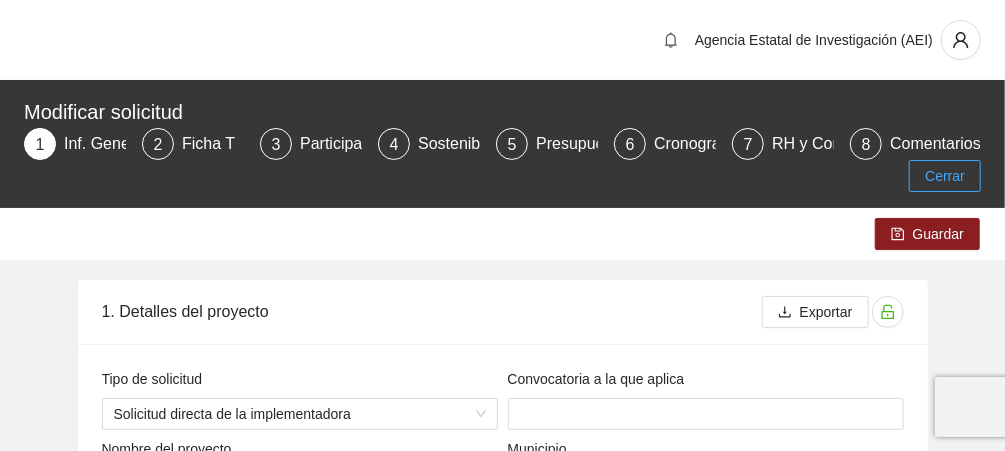 click on "Cerrar" at bounding box center (945, 176) 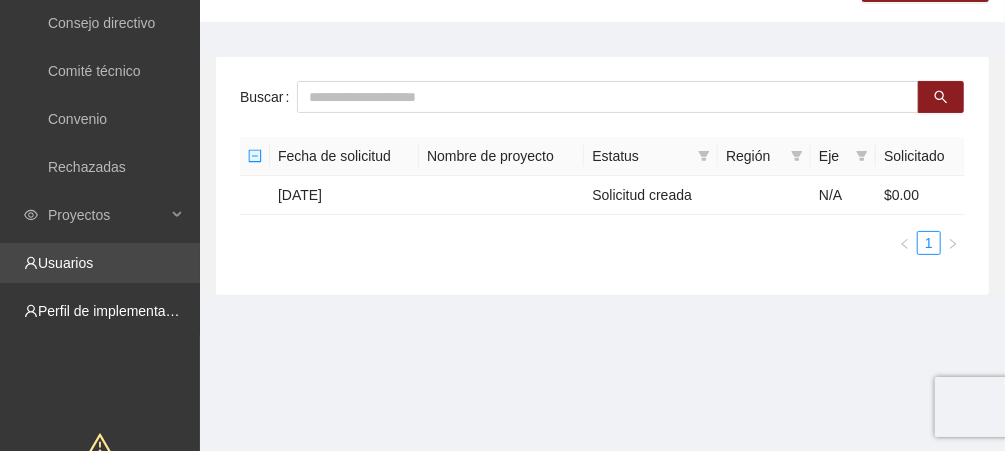 scroll, scrollTop: 160, scrollLeft: 0, axis: vertical 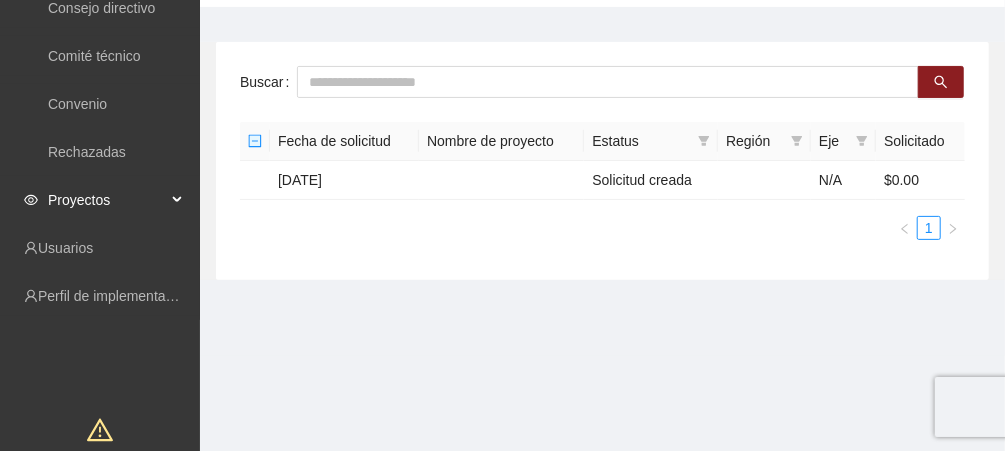 click on "Proyectos" at bounding box center (107, 200) 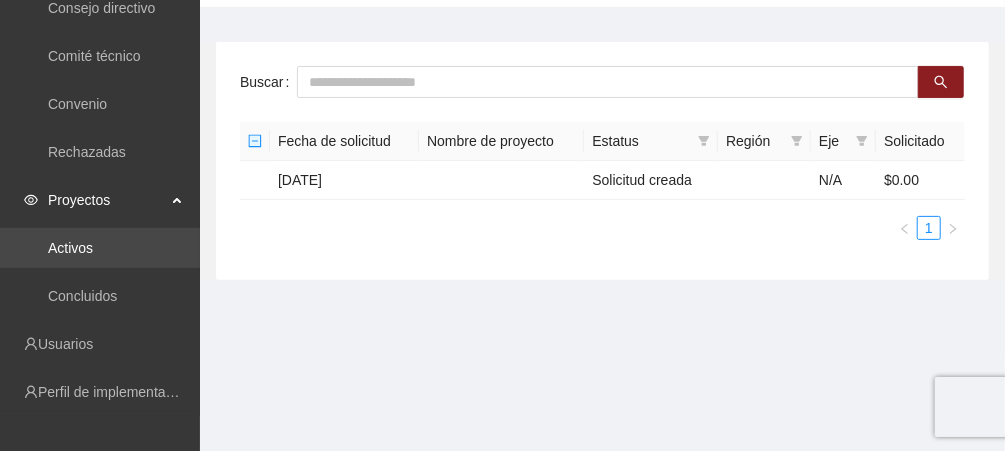 click on "Activos" at bounding box center [70, 248] 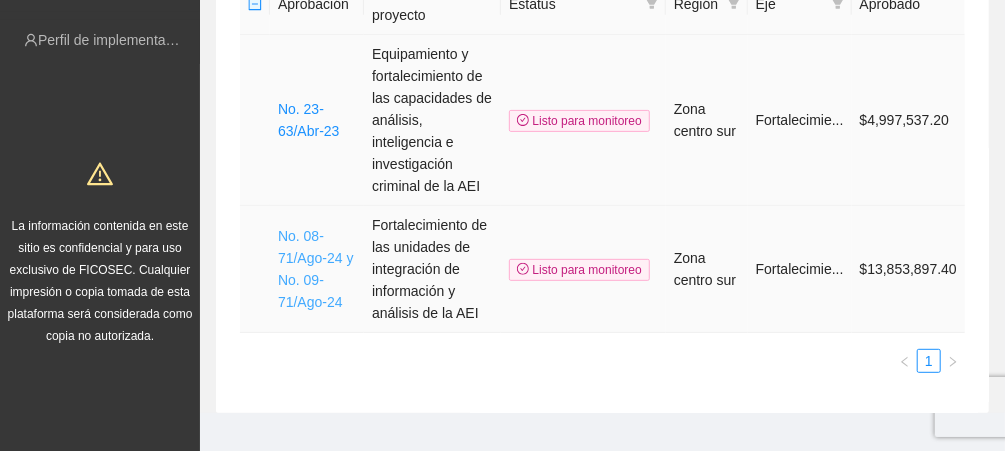 scroll, scrollTop: 237, scrollLeft: 0, axis: vertical 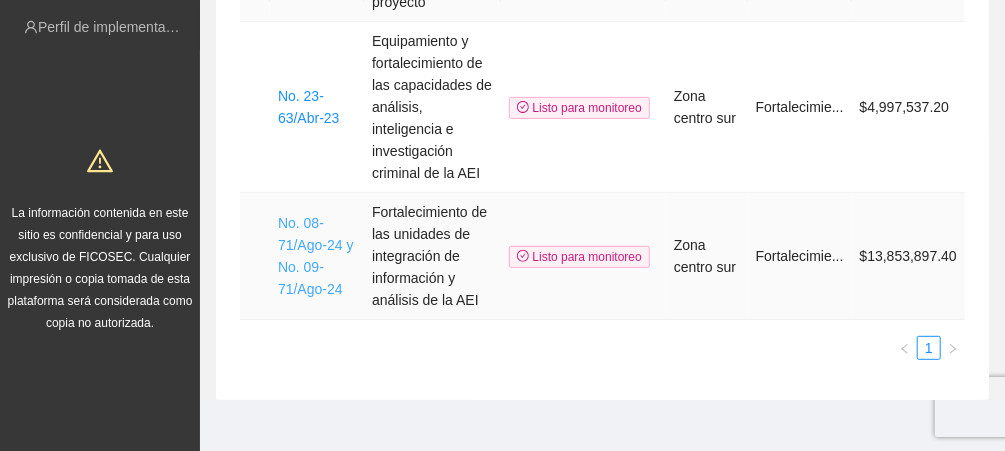 click on "No. 08-71/Ago-24 y  No. 09-71/Ago-24" at bounding box center [316, 256] 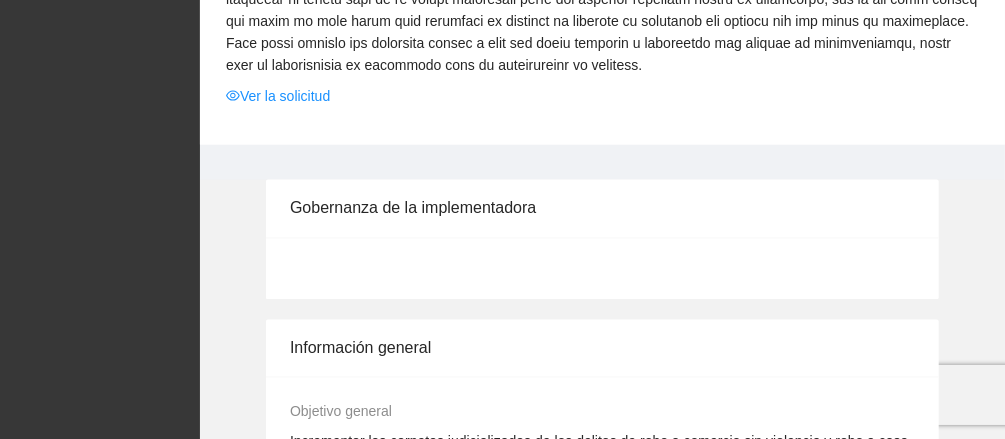 scroll, scrollTop: 1280, scrollLeft: 0, axis: vertical 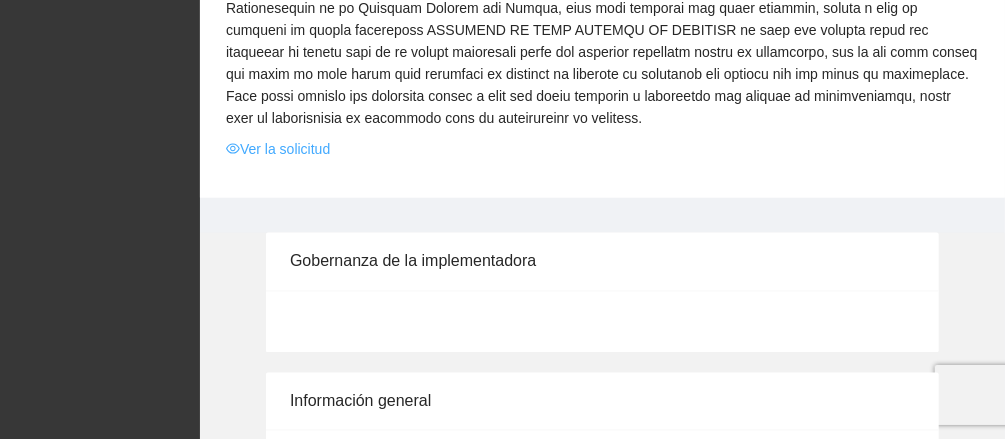 click on "Ver la solicitud" at bounding box center (278, 149) 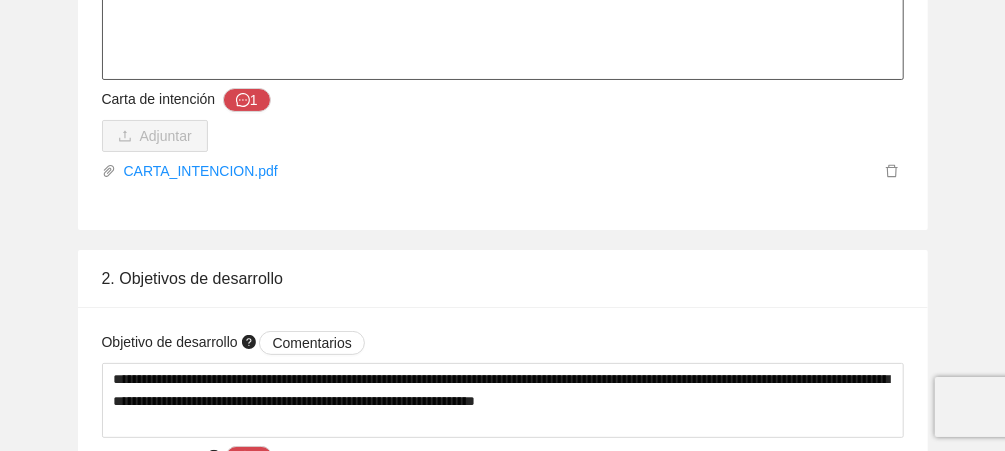 scroll, scrollTop: 3040, scrollLeft: 0, axis: vertical 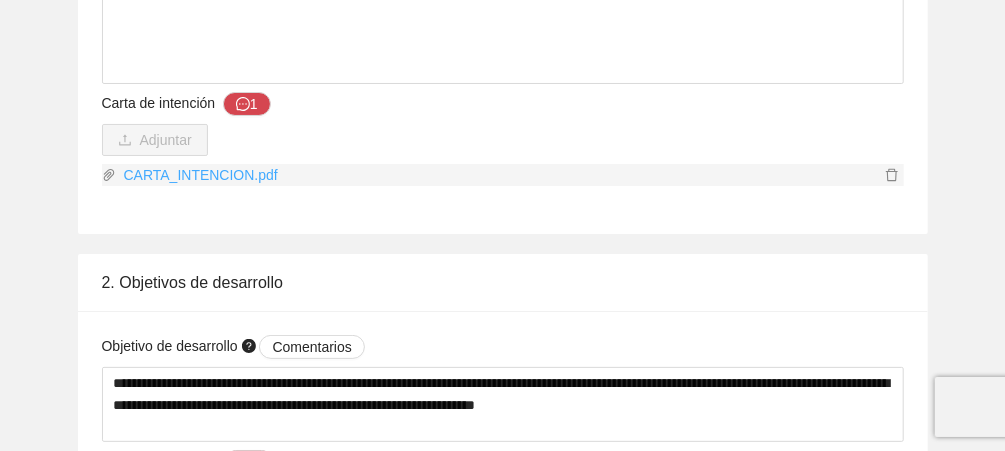 click on "CARTA_INTENCION.pdf" at bounding box center (498, 175) 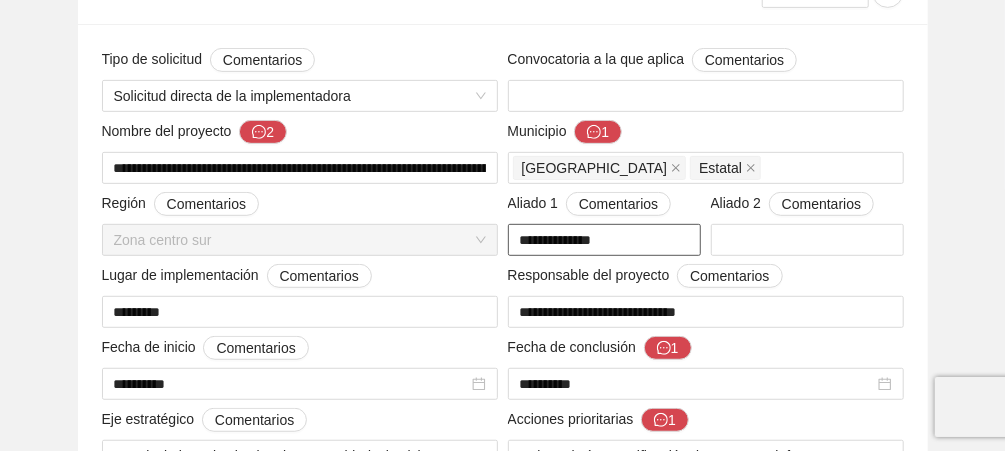 scroll, scrollTop: 0, scrollLeft: 0, axis: both 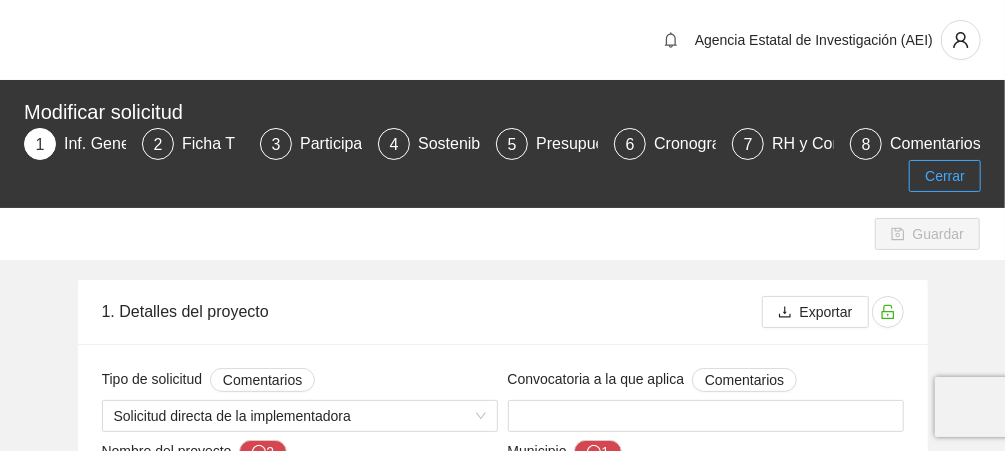 click on "Cerrar" at bounding box center (945, 176) 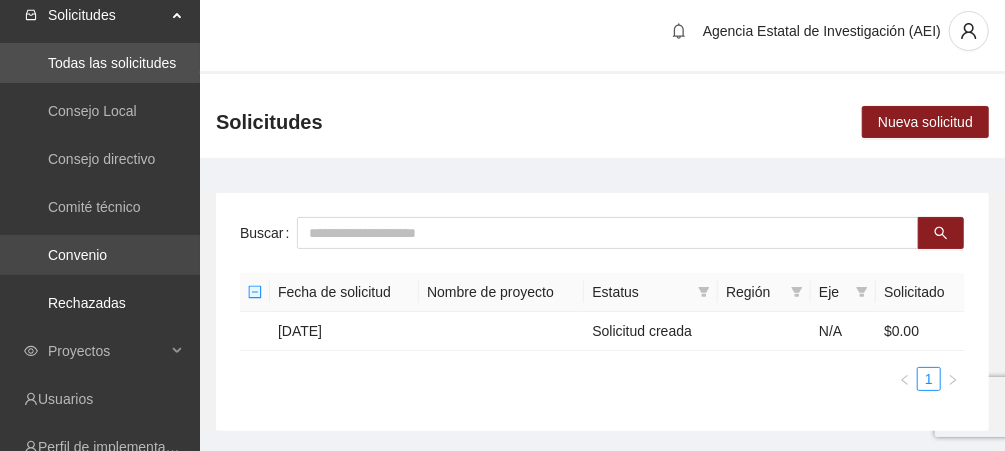 scroll, scrollTop: 0, scrollLeft: 0, axis: both 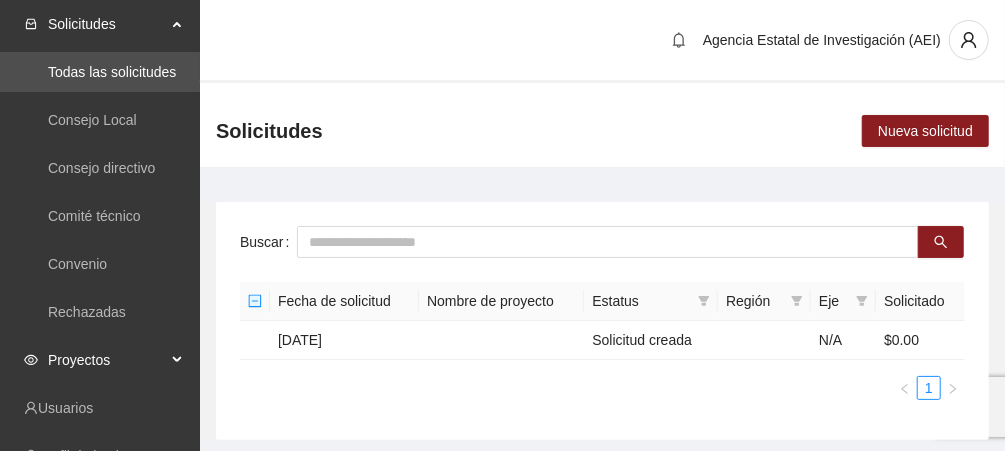 click on "Proyectos" at bounding box center (107, 360) 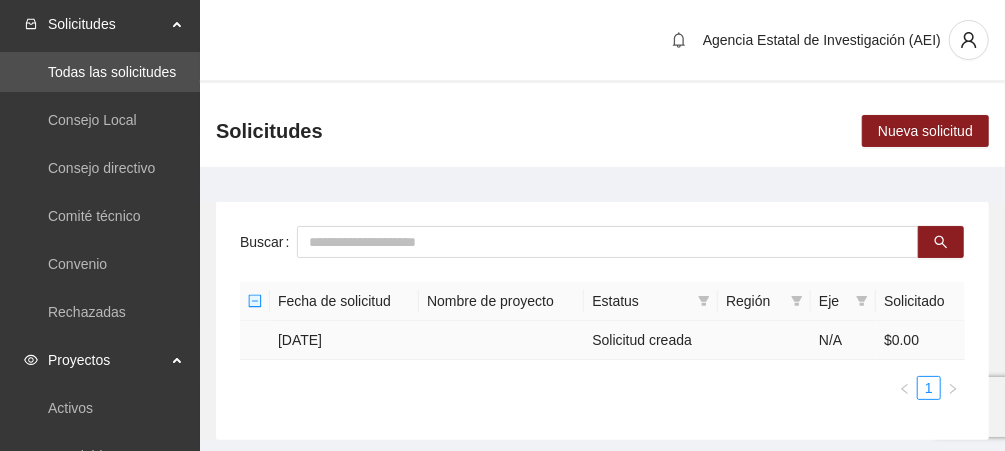 click on "[DATE]" at bounding box center (344, 340) 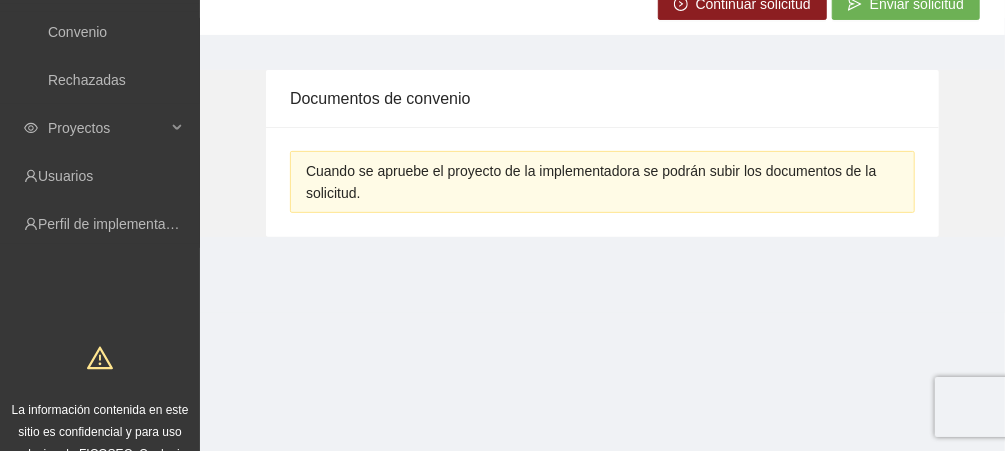 scroll, scrollTop: 0, scrollLeft: 0, axis: both 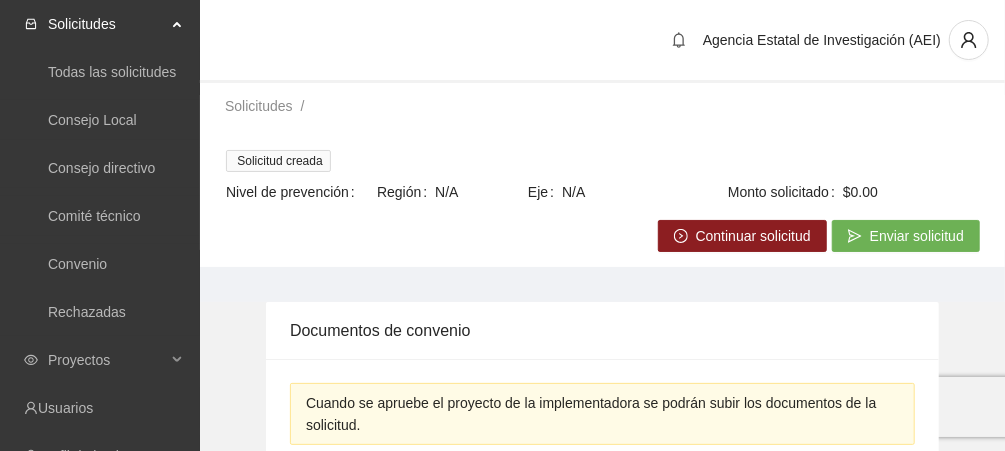 click on "Continuar solicitud" at bounding box center [753, 236] 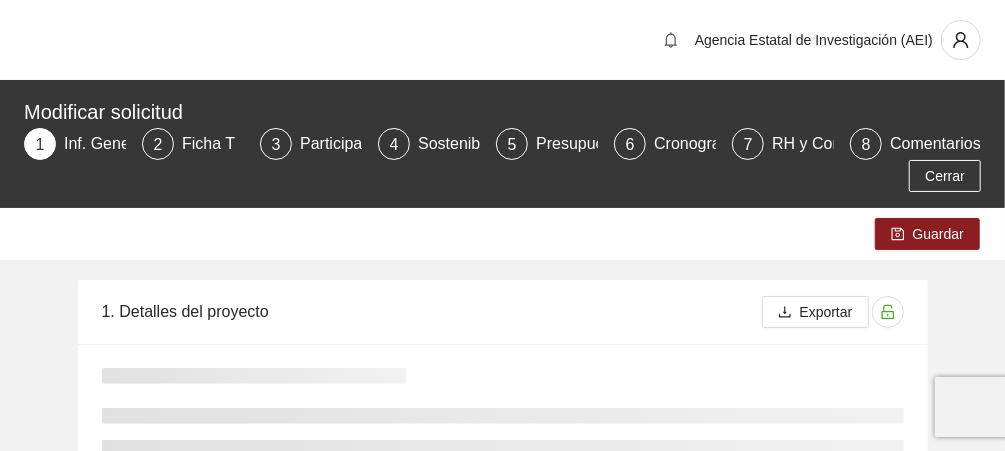 type 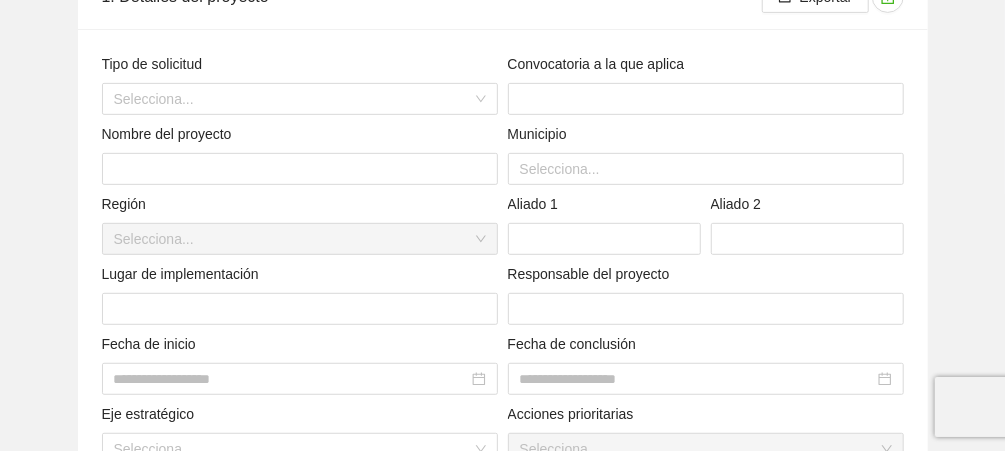 scroll, scrollTop: 0, scrollLeft: 0, axis: both 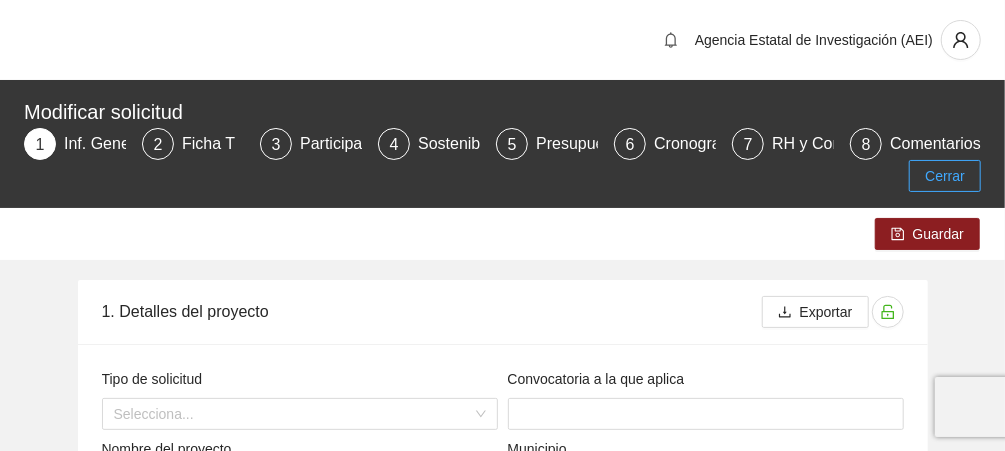 click on "Cerrar" at bounding box center [945, 176] 